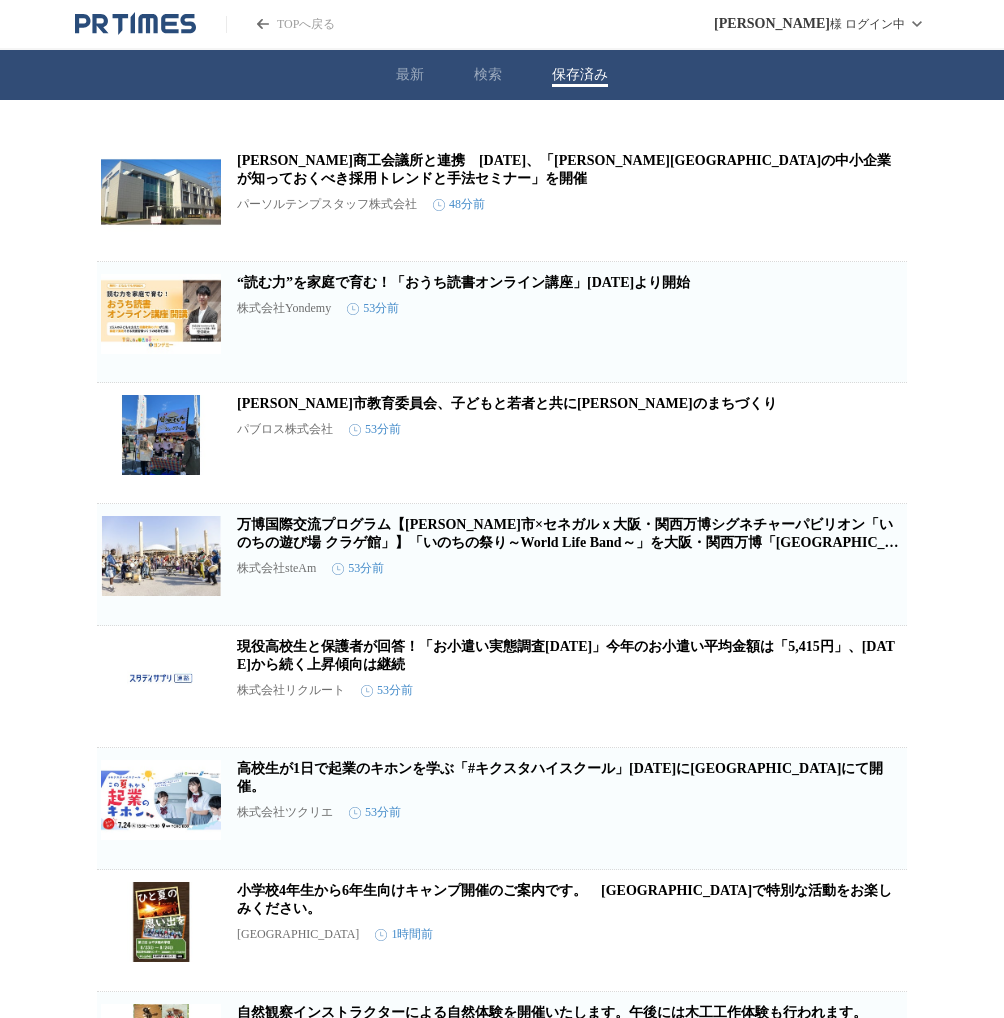 scroll, scrollTop: 3708, scrollLeft: 0, axis: vertical 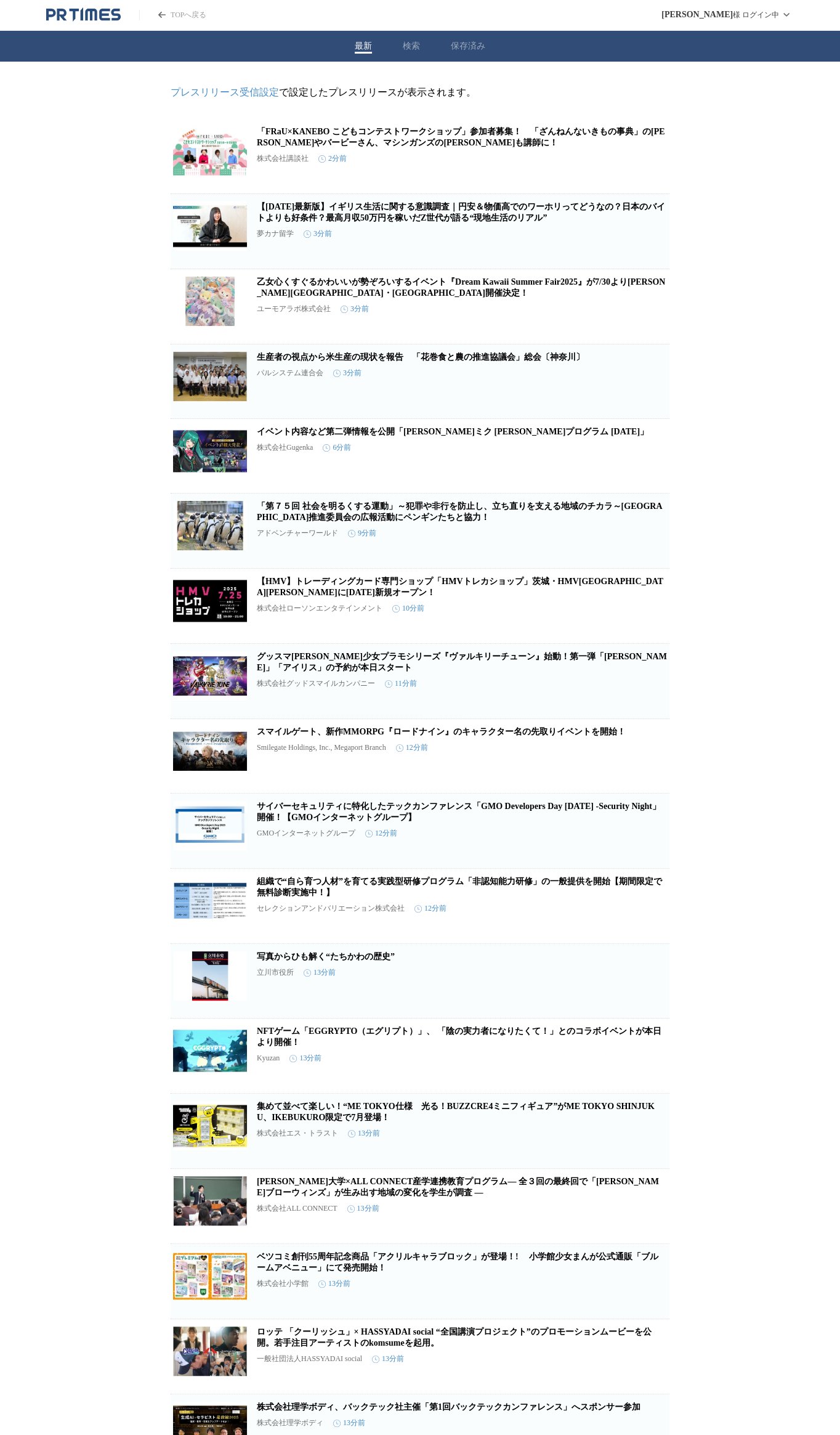 click 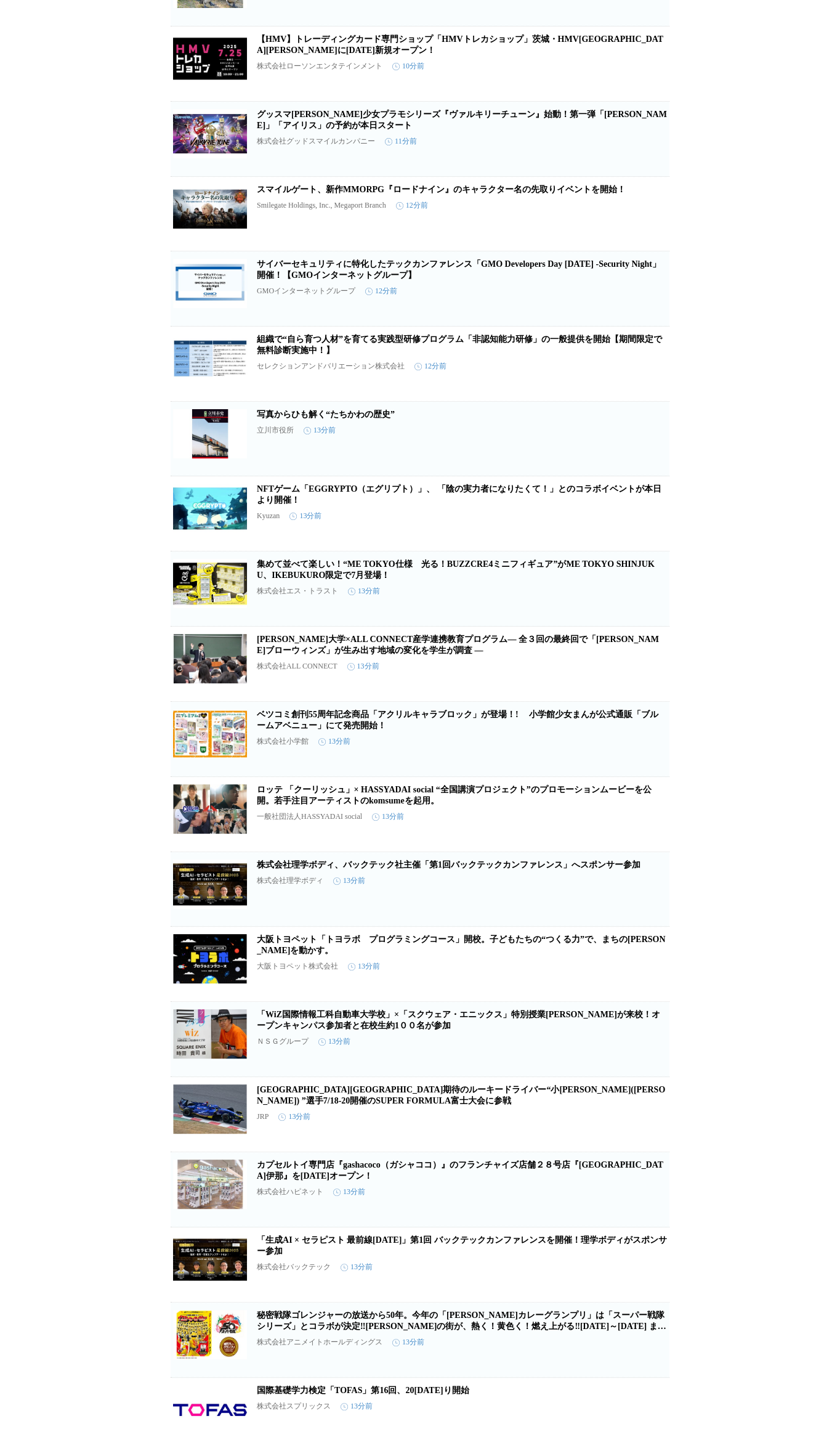scroll, scrollTop: 591, scrollLeft: 0, axis: vertical 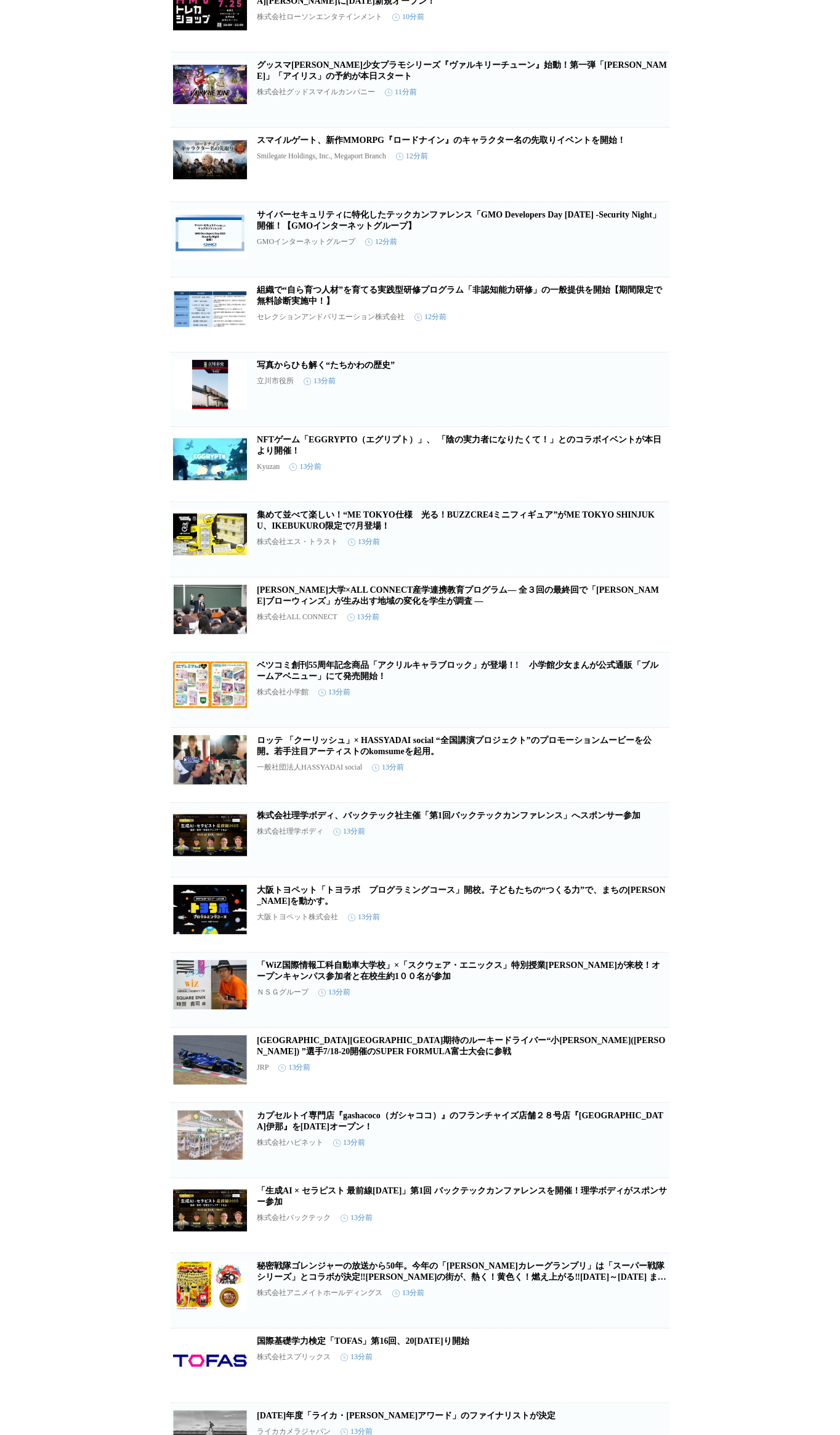 click 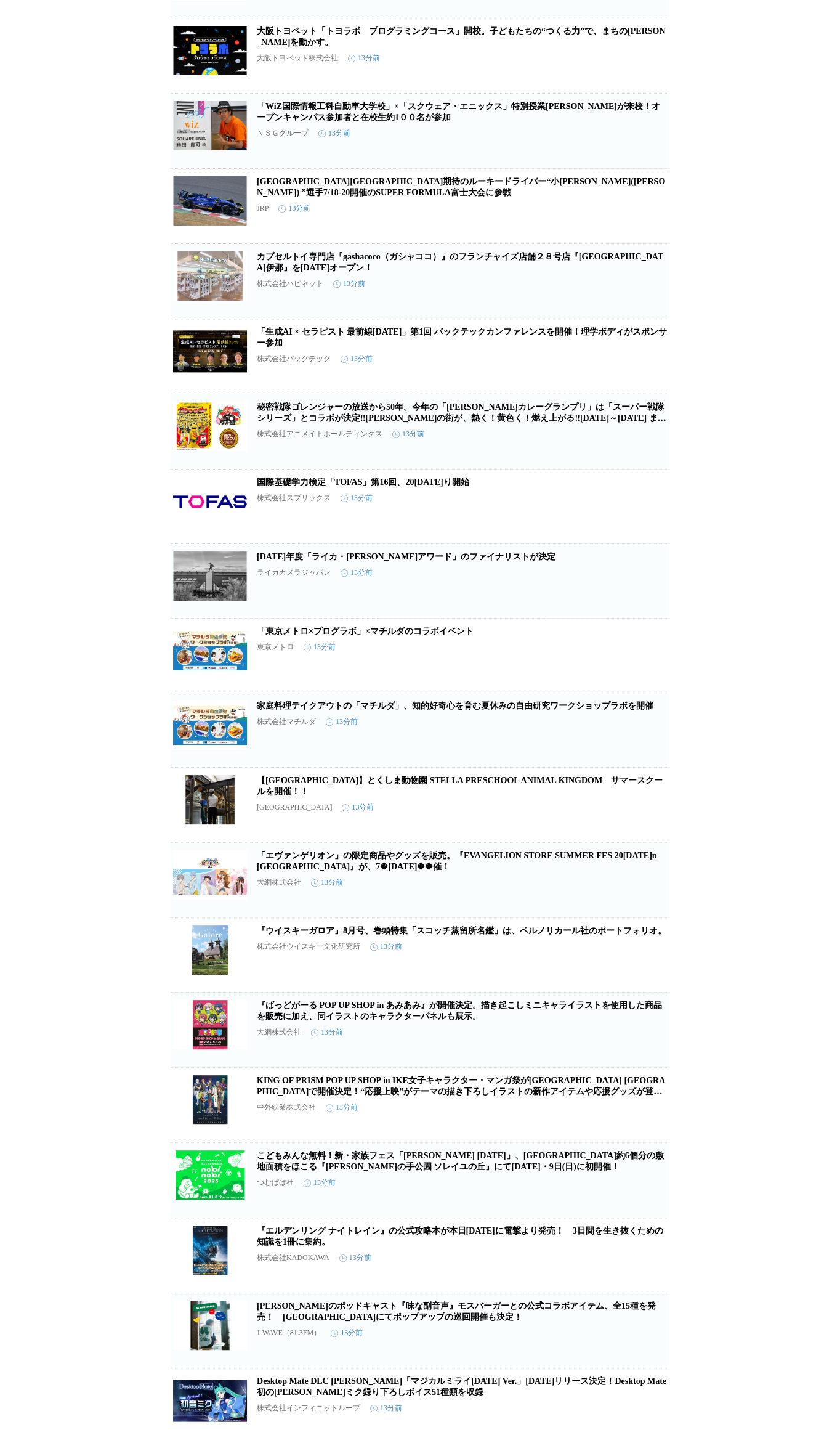 scroll, scrollTop: 1528, scrollLeft: 0, axis: vertical 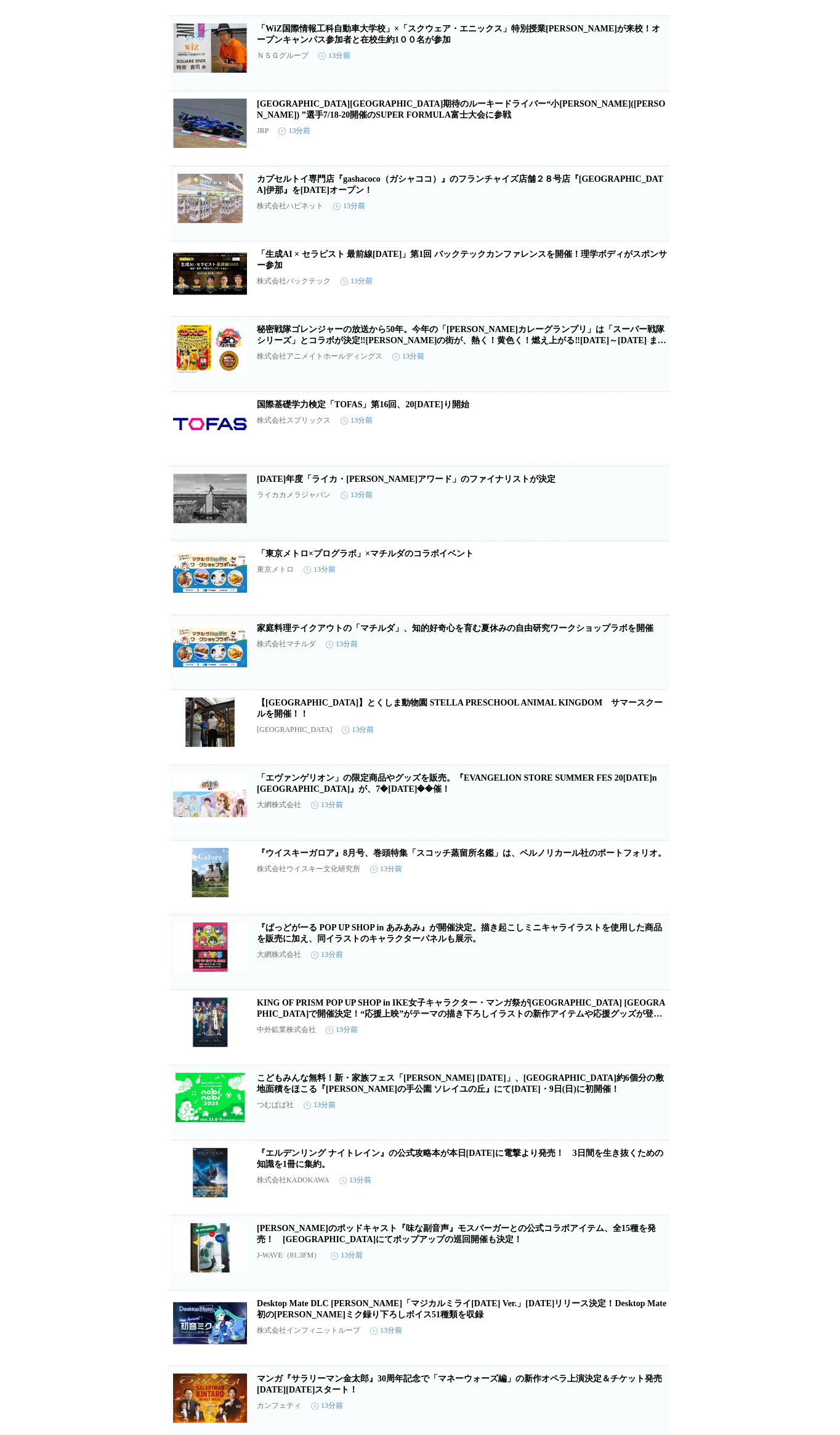 click 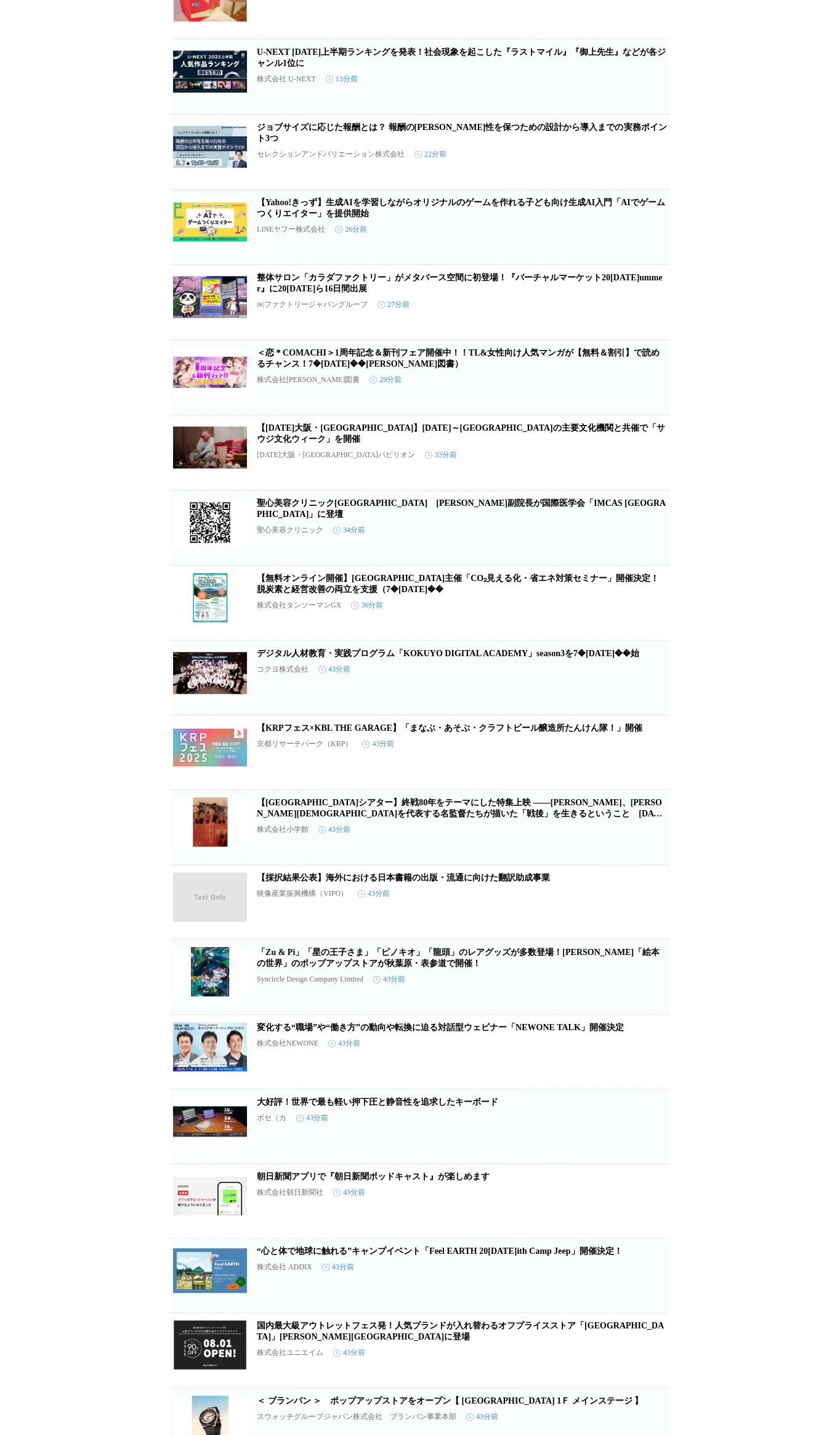 scroll, scrollTop: 3007, scrollLeft: 0, axis: vertical 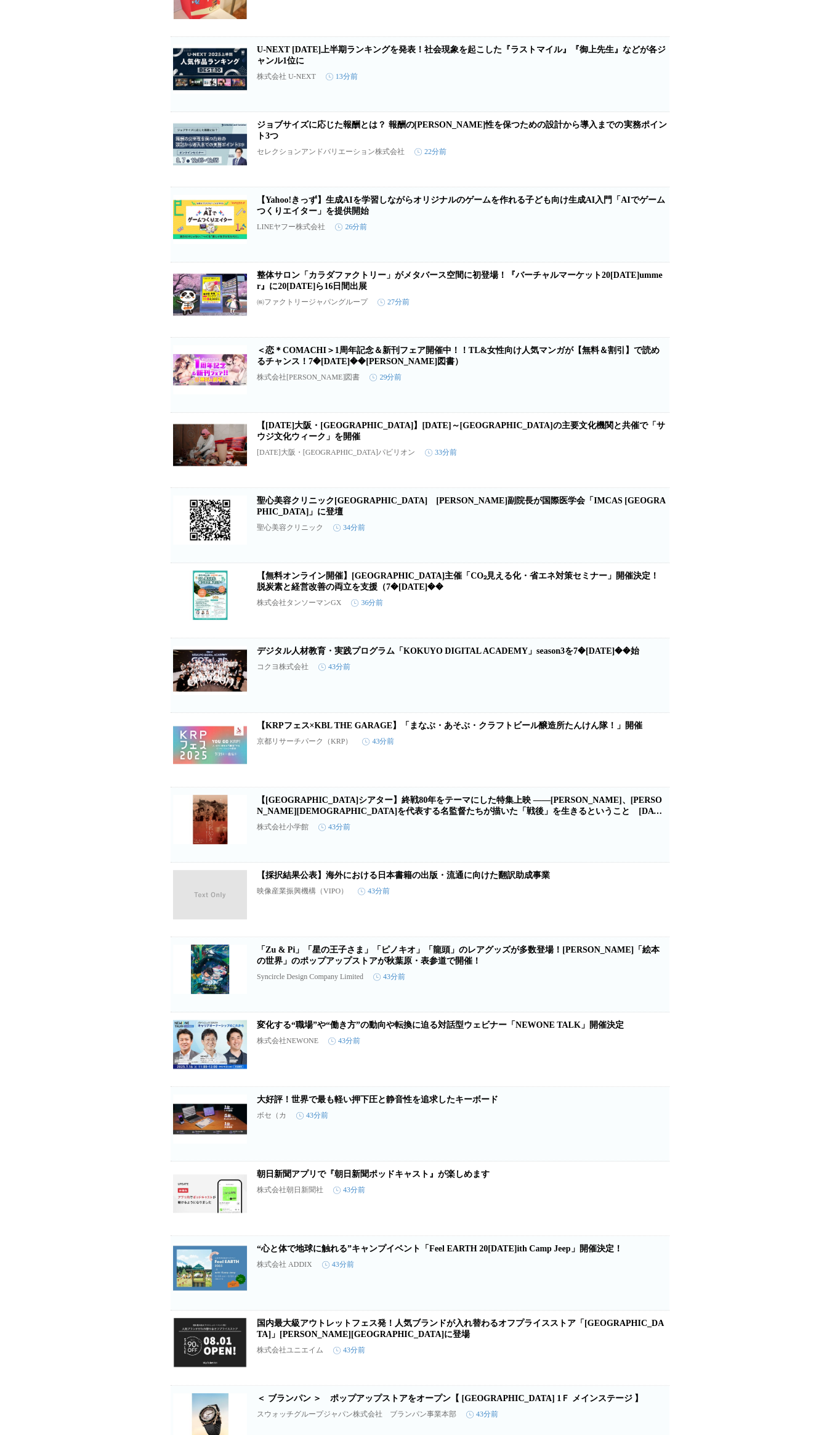 click on "デジタル人材教育・実践プログラム「KOKUYO DIGITAL ACADEMY」season3を7月11日から開始" at bounding box center (448, 651) 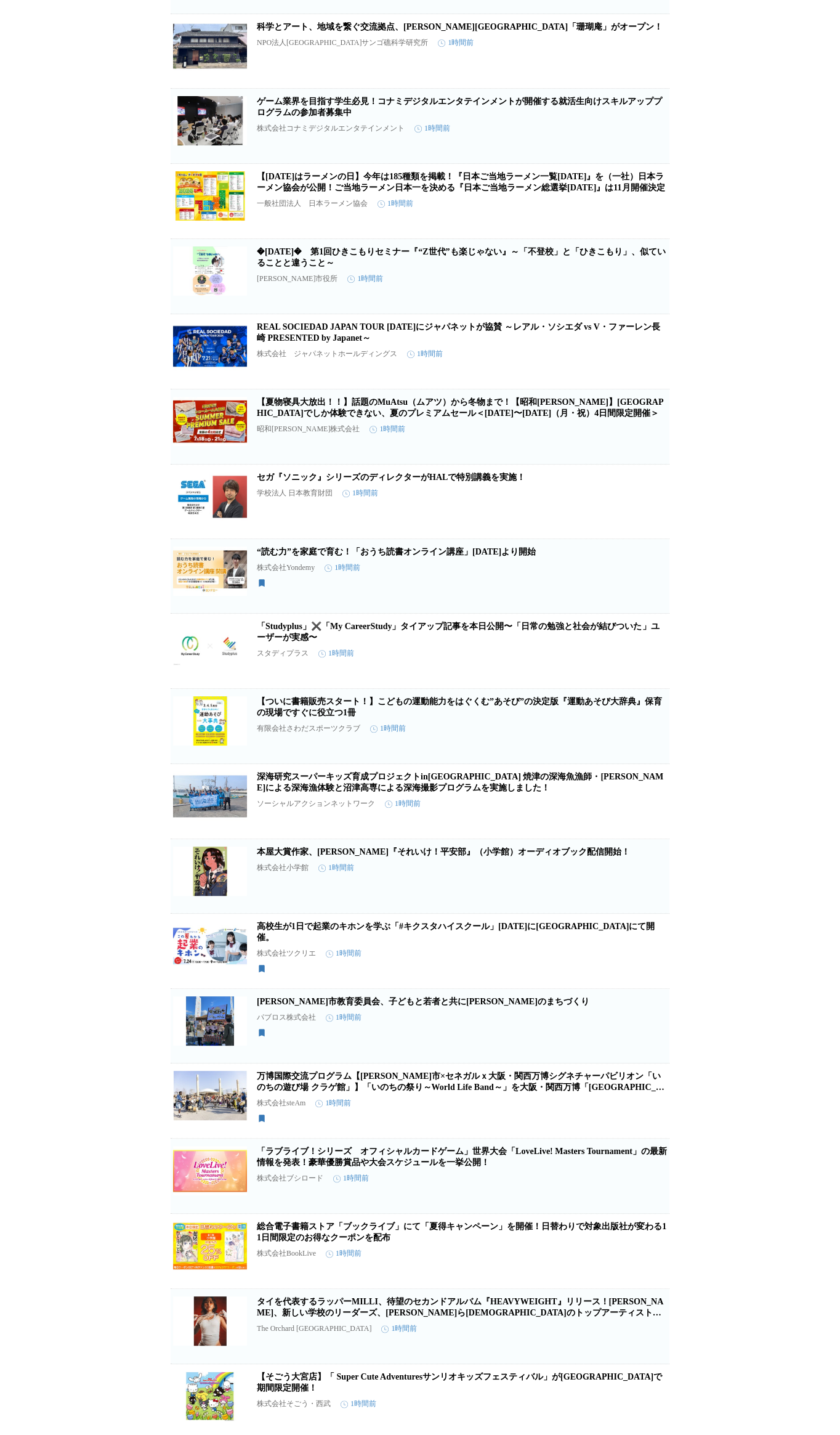 scroll, scrollTop: 6101, scrollLeft: 0, axis: vertical 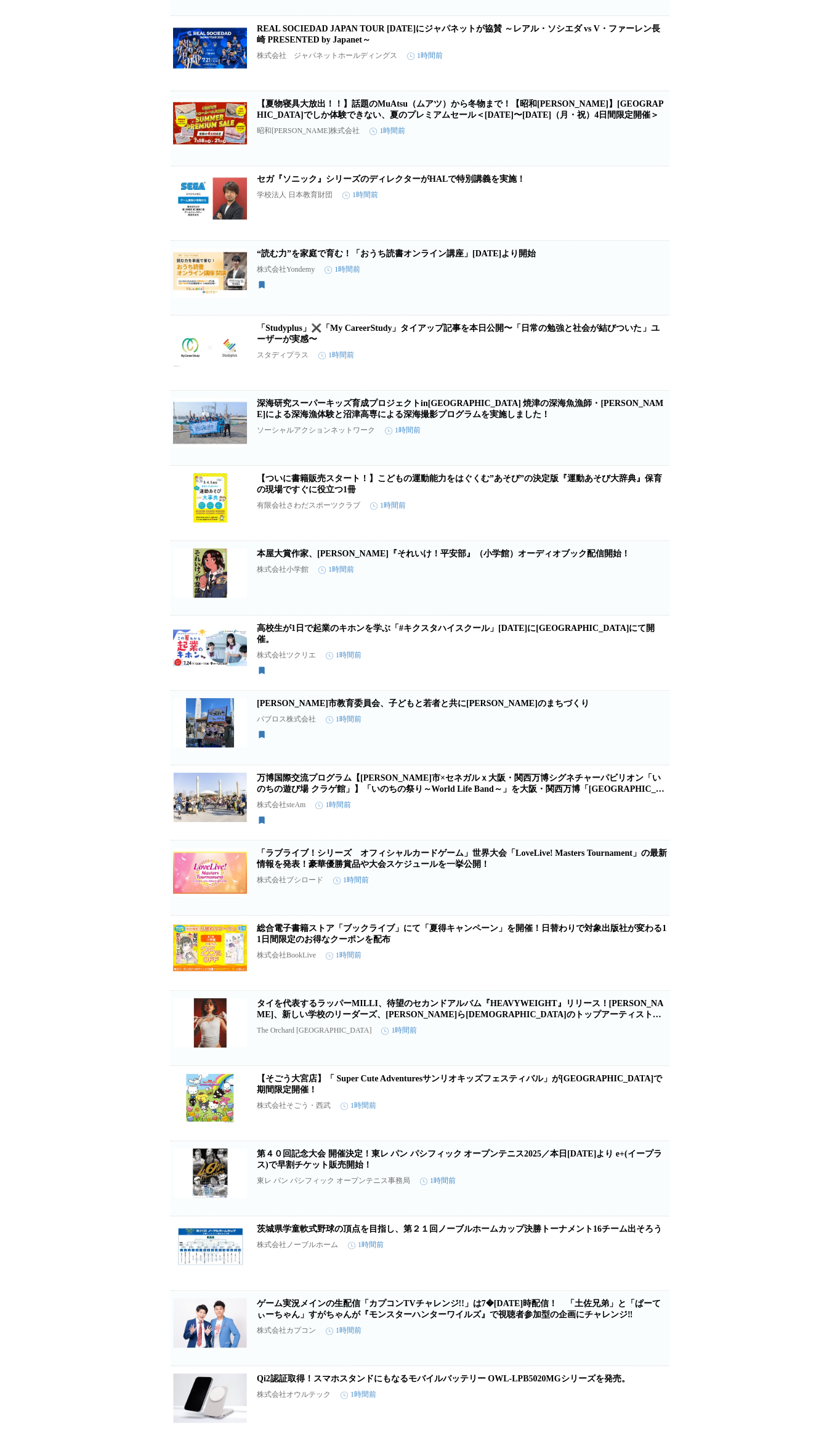 click on "高校生が1日で起業のキホンを学ぶ「#キクスタハイスクール」[DATE]に[GEOGRAPHIC_DATA]にて開催。" at bounding box center [456, 633] 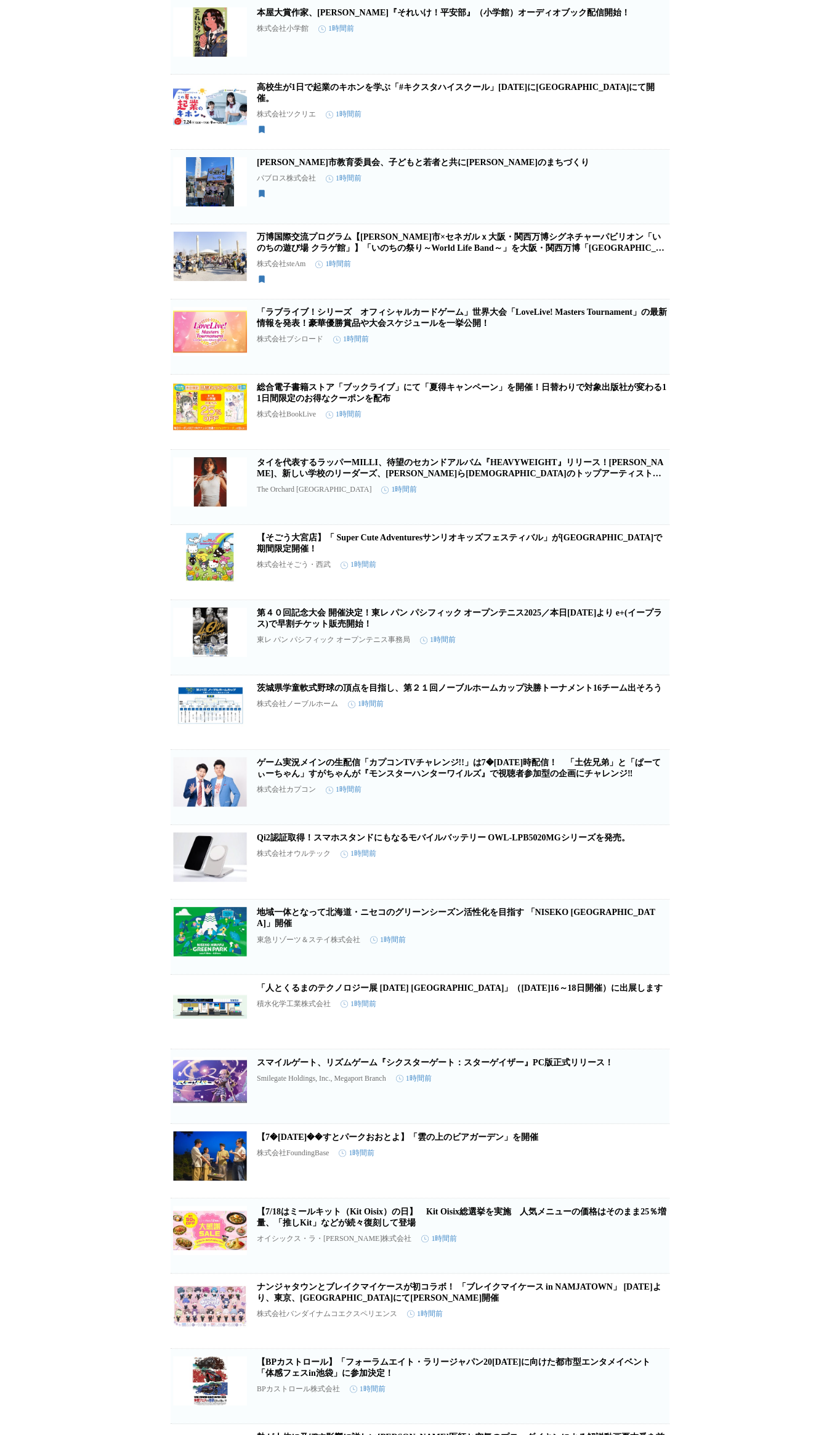 scroll, scrollTop: 6939, scrollLeft: 0, axis: vertical 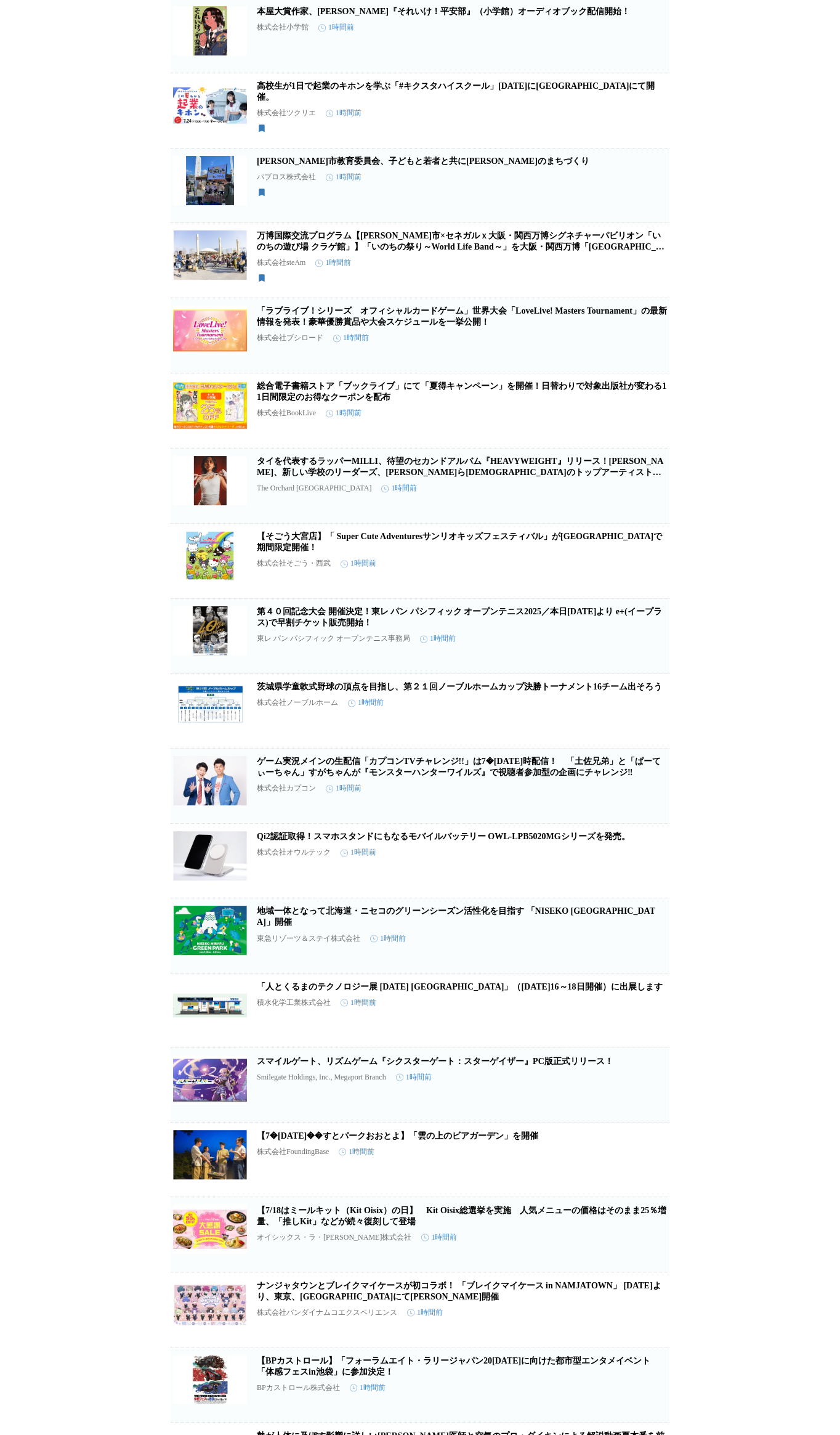 click on "タイを代表するラッパーMILLI、待望のセカンドアルバム『HEAVYWEIGHT』リリース！Awich、新しい学校のリーダーズ、アヴァンギャルディら日本のトップアーティストと豪華コラボレーションも実現" at bounding box center [460, 472] 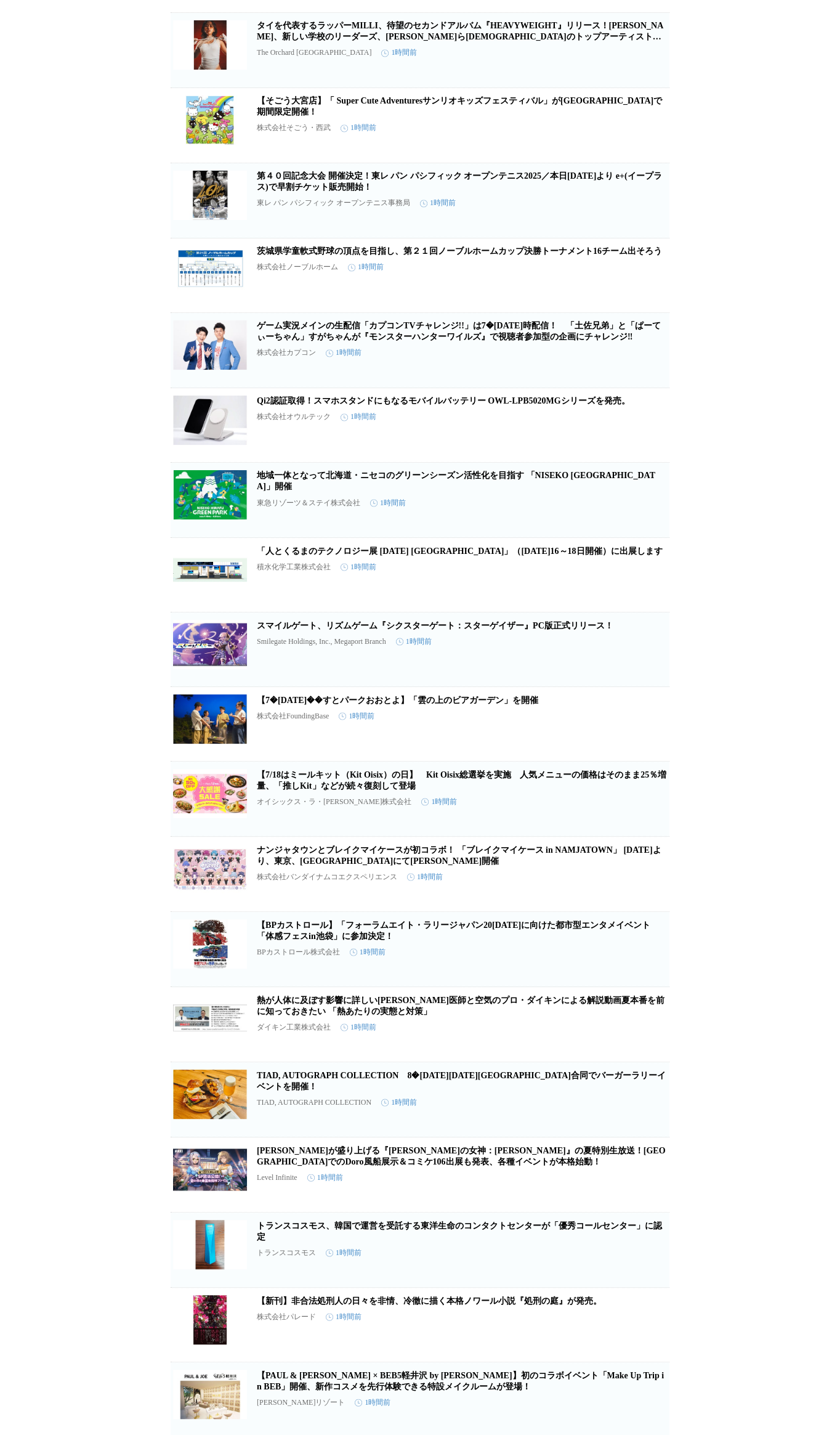 scroll, scrollTop: 7333, scrollLeft: 0, axis: vertical 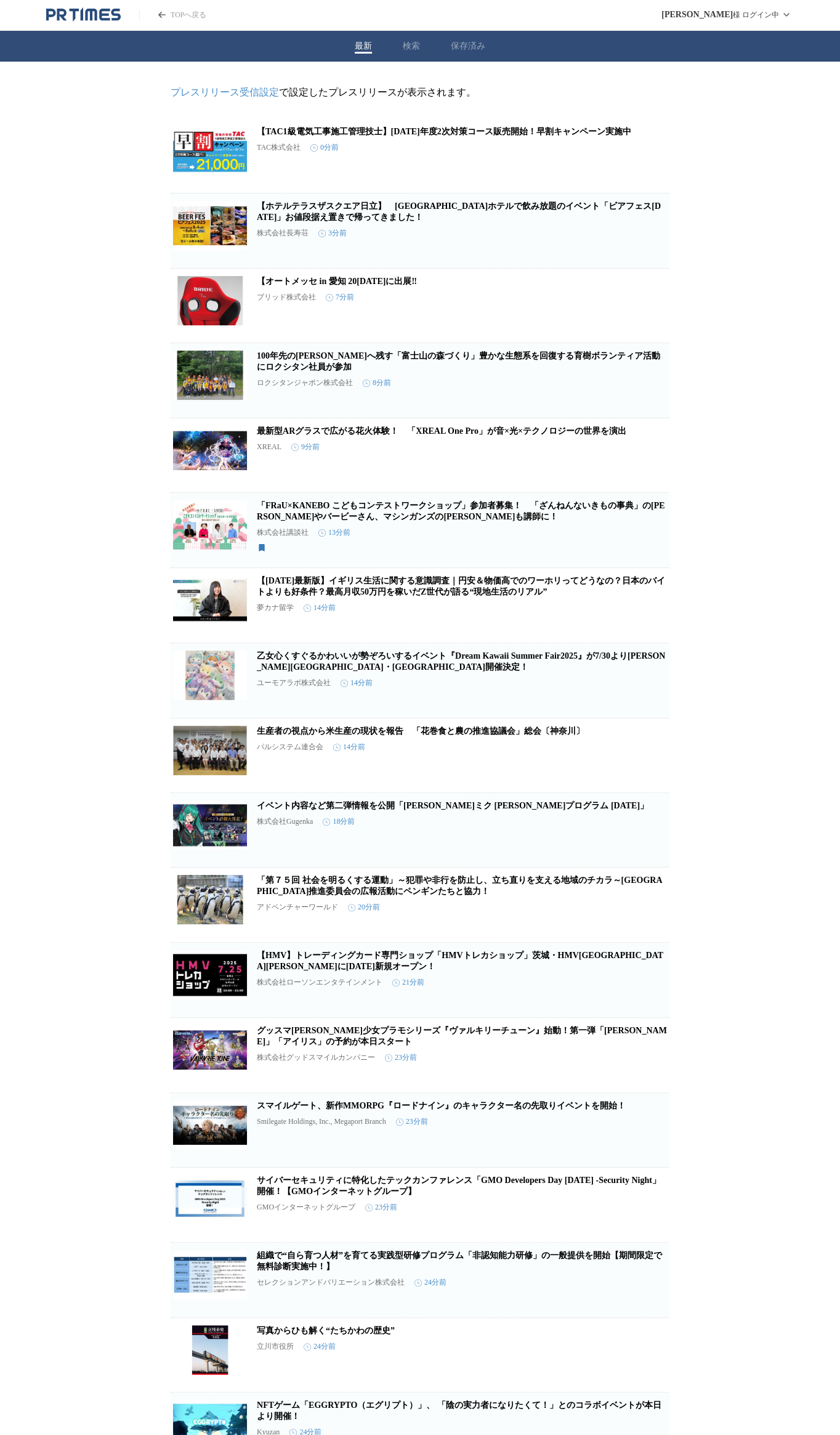 click on "保存済み" at bounding box center [468, 46] 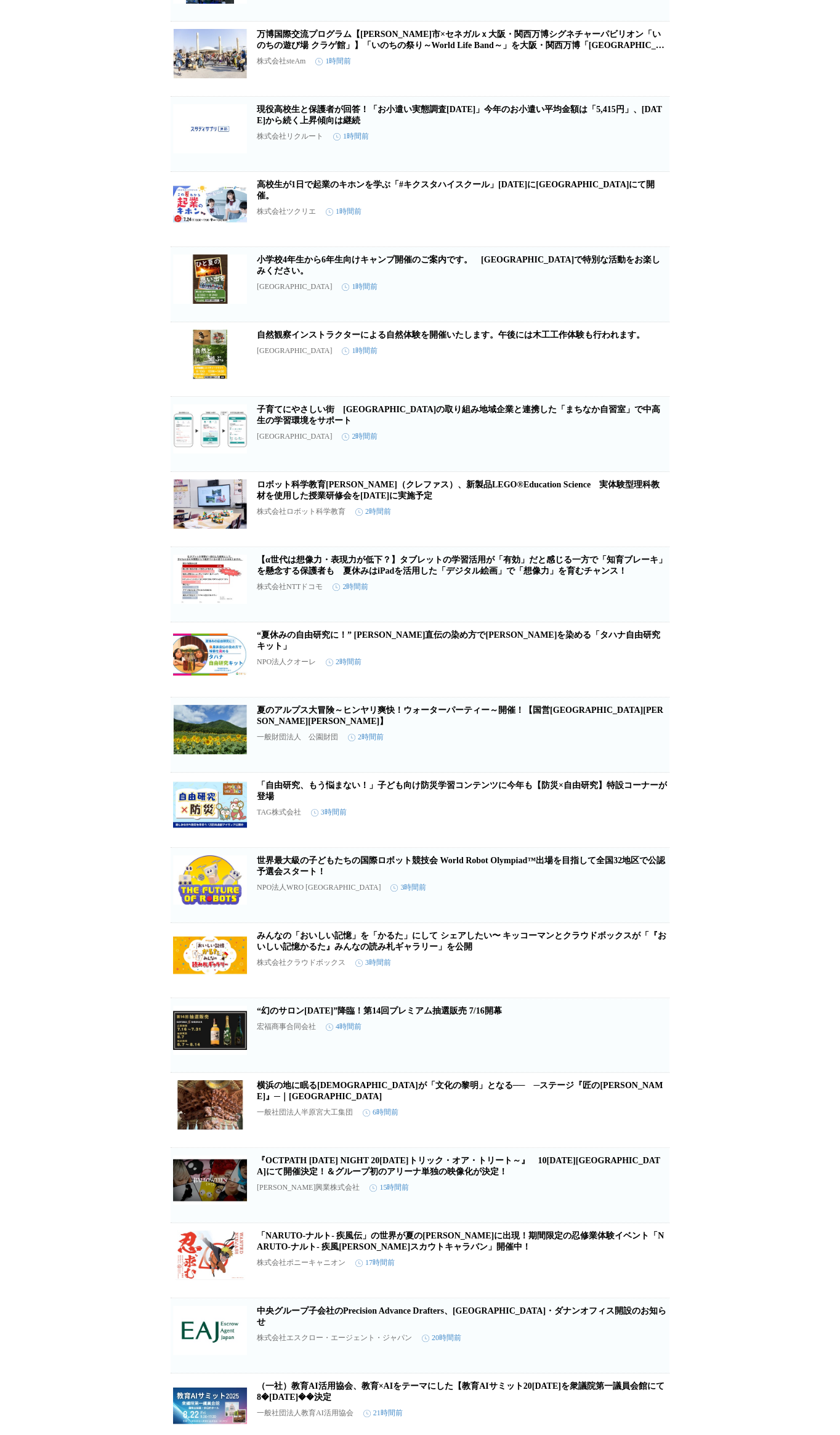 scroll, scrollTop: 597, scrollLeft: 0, axis: vertical 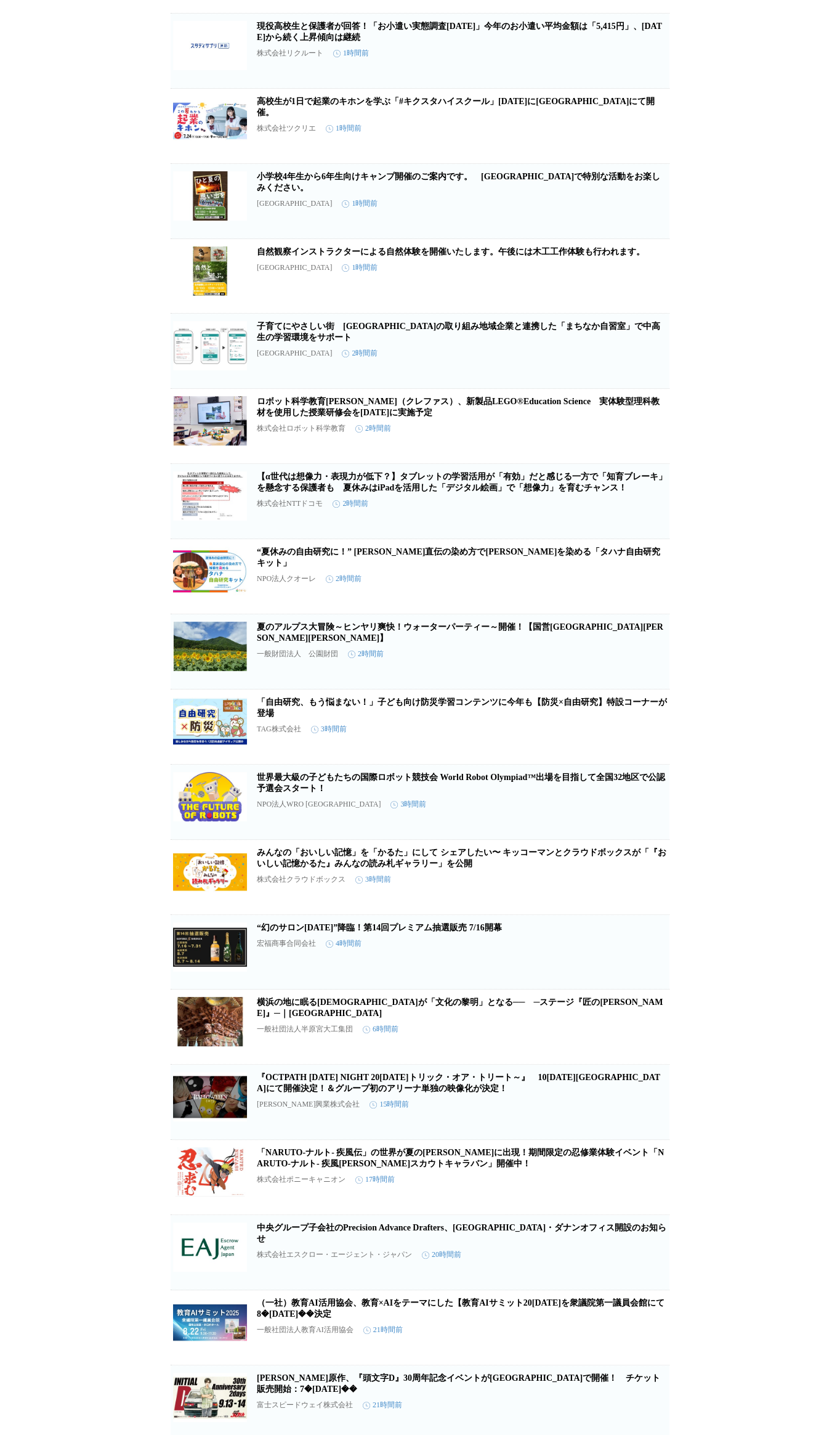 click on "夏のアルプス大冒険～ヒンヤリ爽快！ウォーターパーティー～開催！【国営[GEOGRAPHIC_DATA][PERSON_NAME][PERSON_NAME]】" at bounding box center [460, 632] 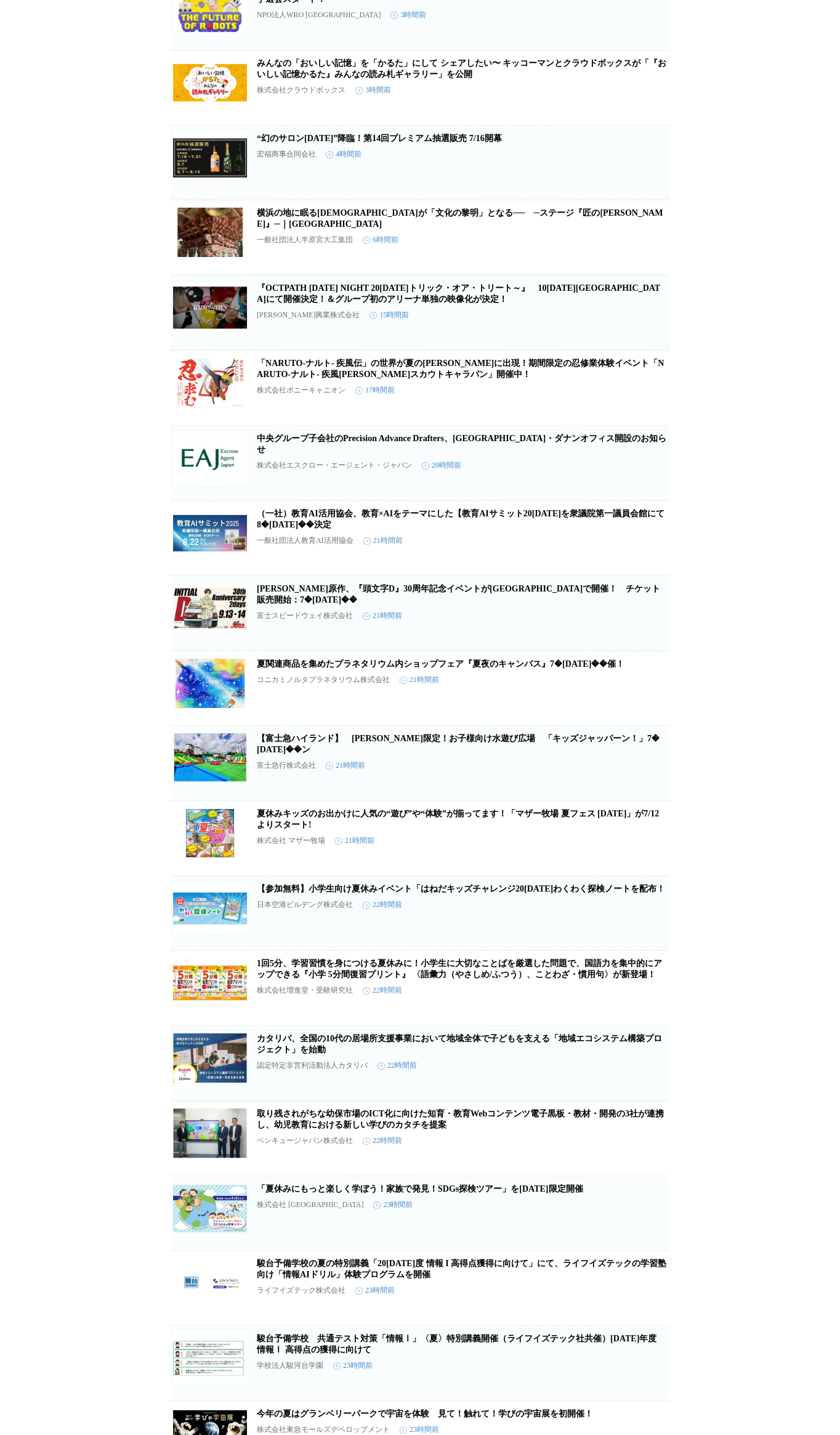 scroll, scrollTop: 1435, scrollLeft: 0, axis: vertical 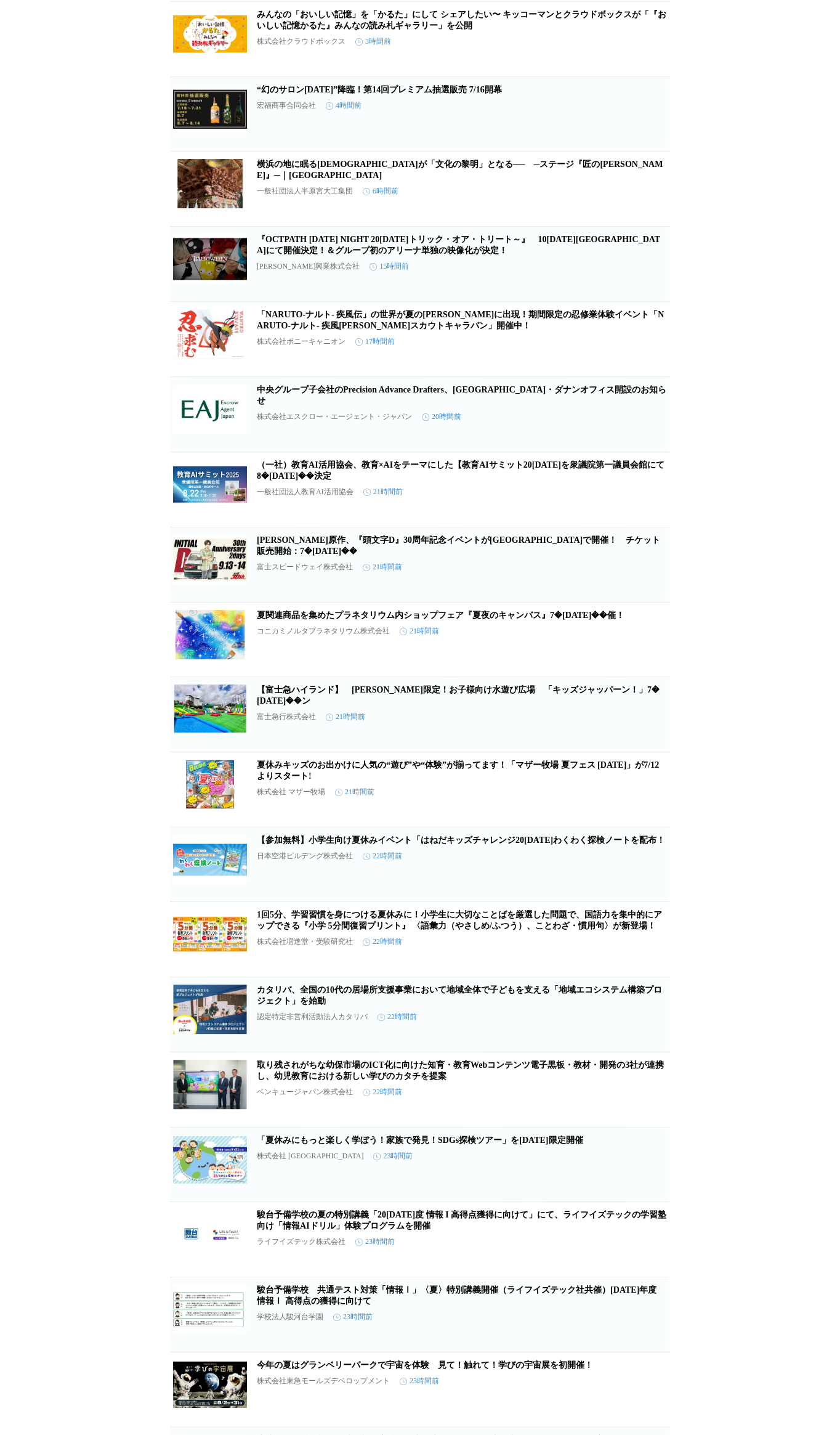 click on "【富士急ハイランド】　夏季限定！お子様向け水遊び広場　「キッズジャッパーン！」7月19日(土)オープン" at bounding box center (458, 695) 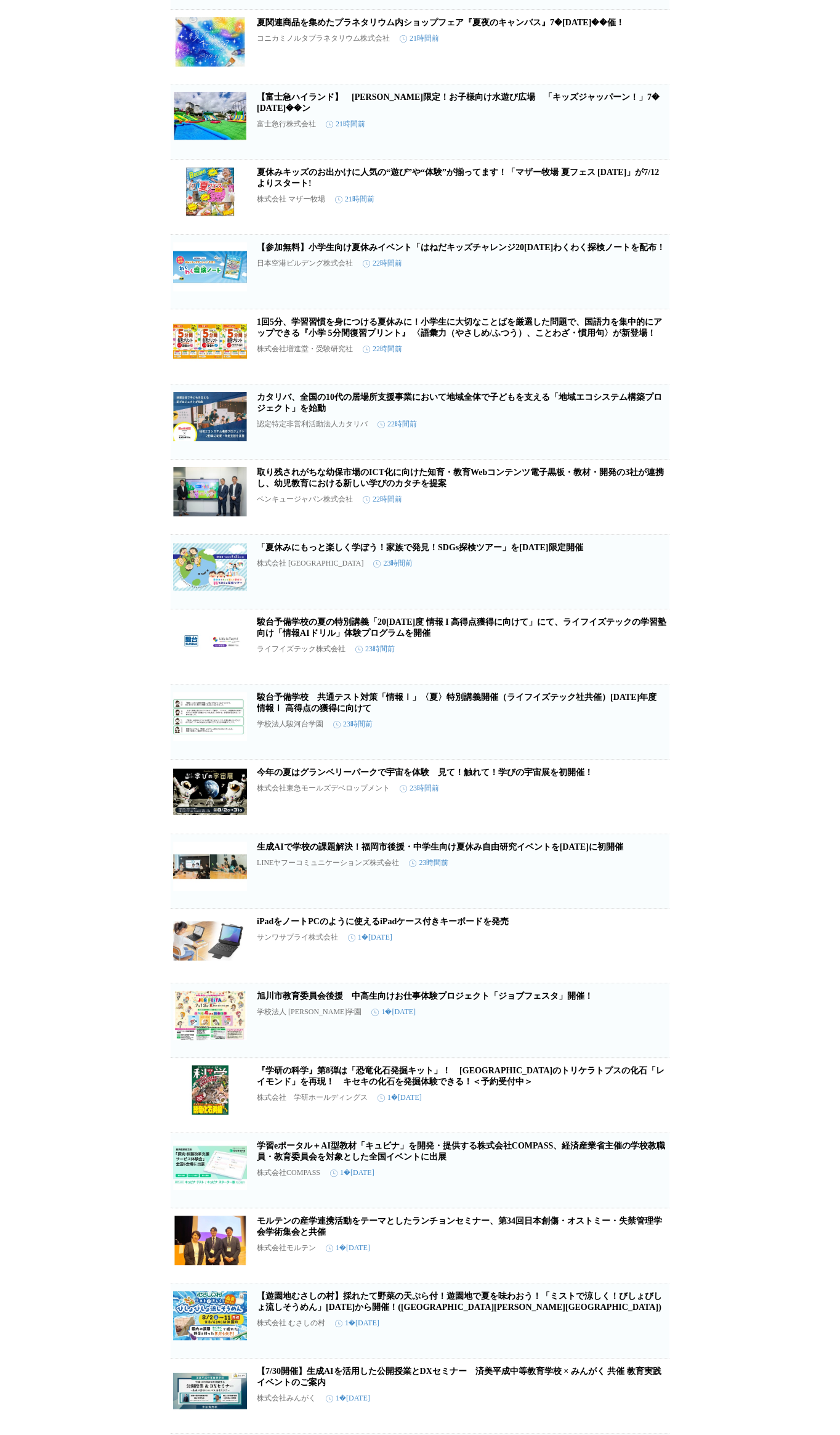 scroll, scrollTop: 2045, scrollLeft: 0, axis: vertical 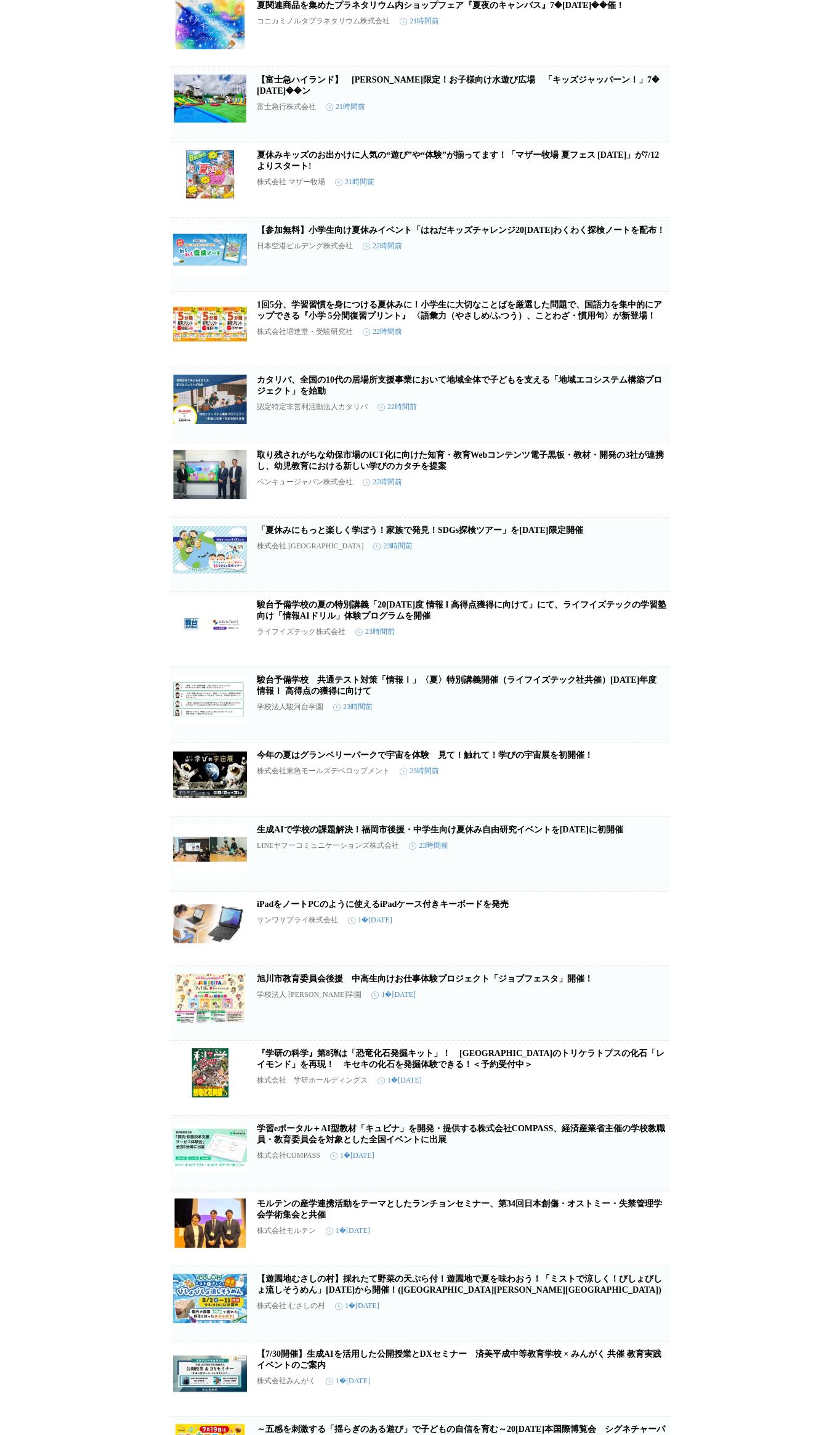 click on "生成AIで学校の課題解決！福岡市後援・中学生向け夏休み自由研究イベントを8月1日に初開催" at bounding box center [440, 829] 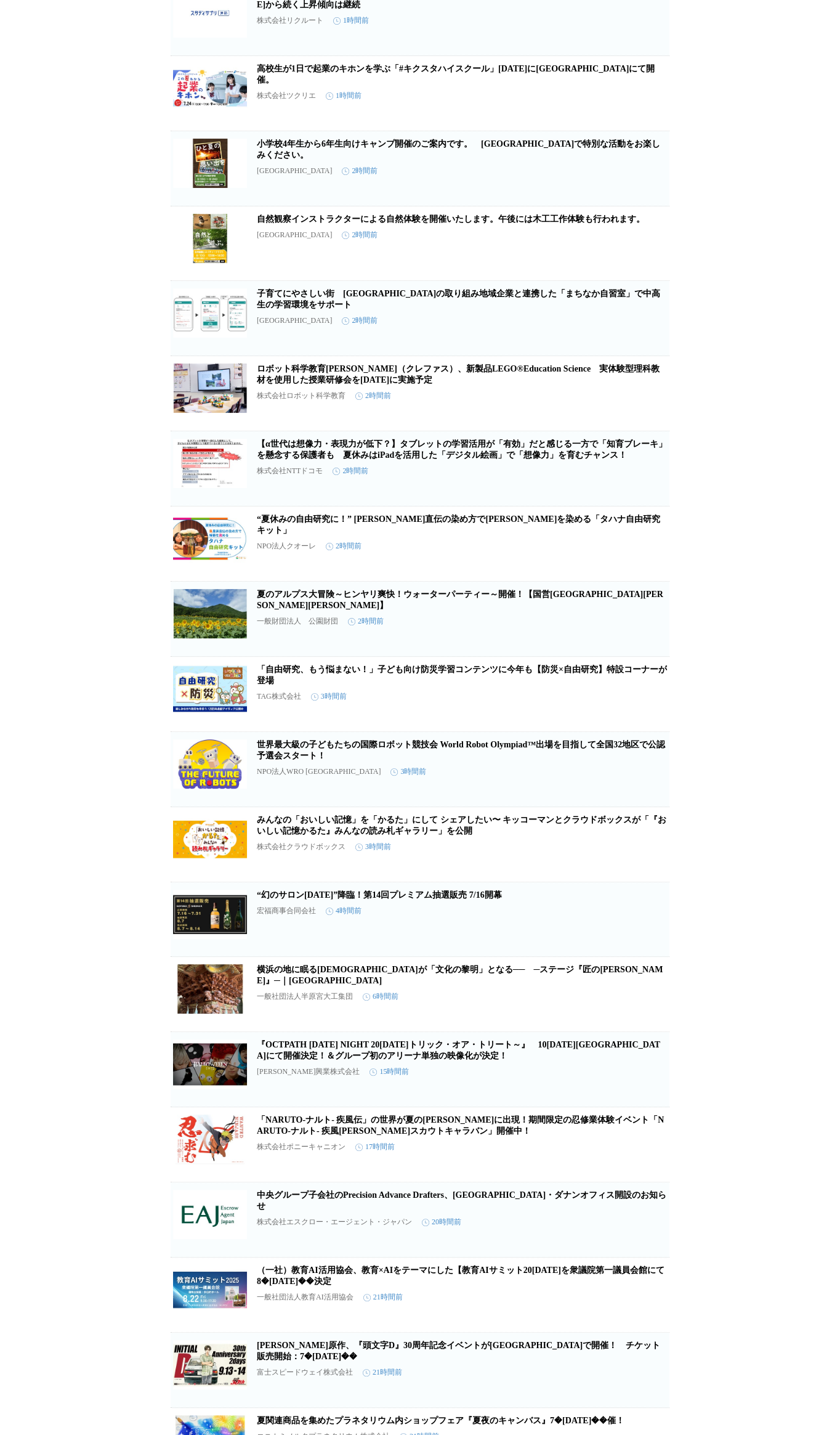 scroll, scrollTop: 616, scrollLeft: 0, axis: vertical 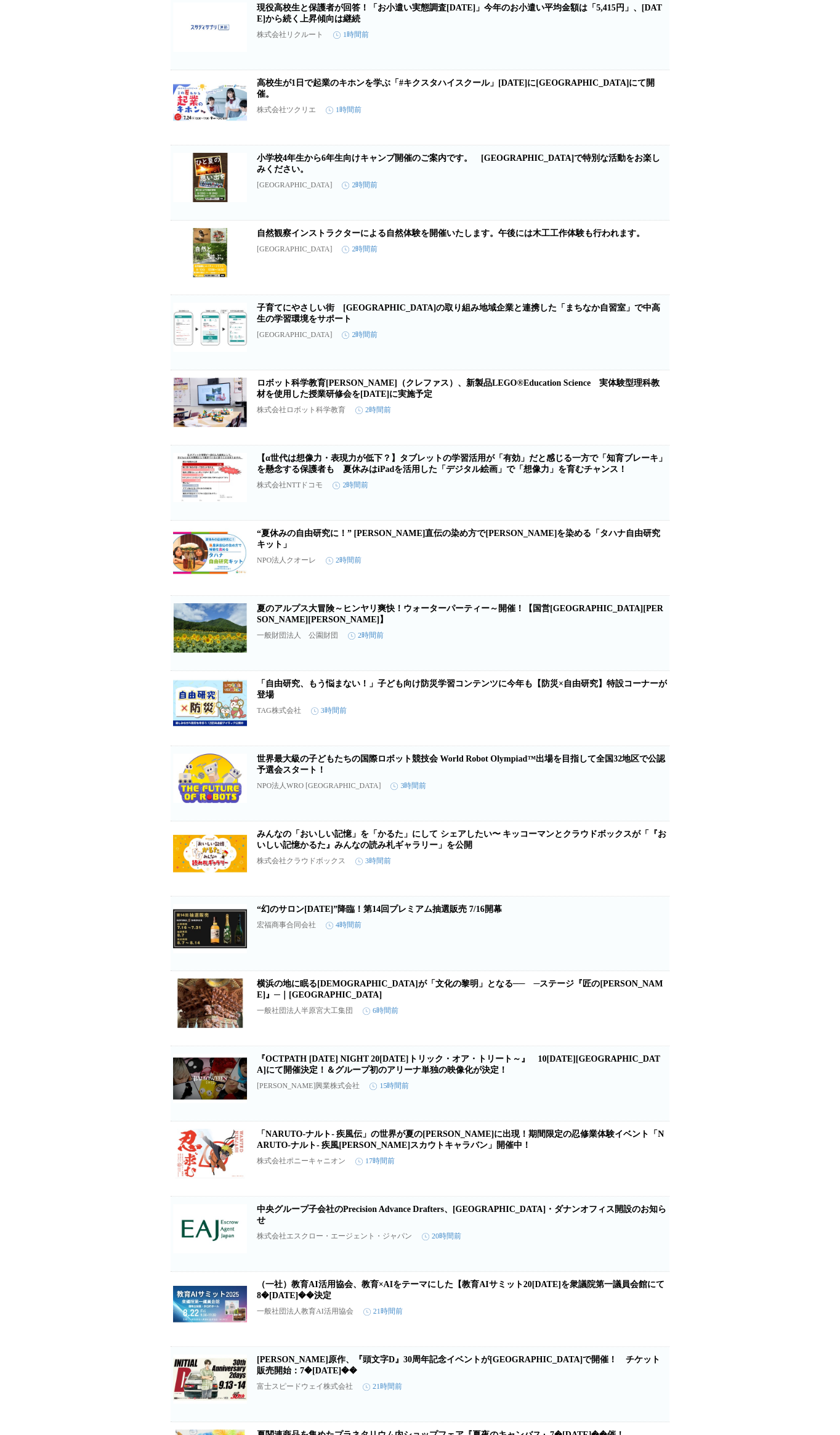 click on "子育てにやさしい街　[GEOGRAPHIC_DATA]の取り組み地域企業と連携した「まちなか自習室」で中高生の学習環境をサポート" at bounding box center (458, 313) 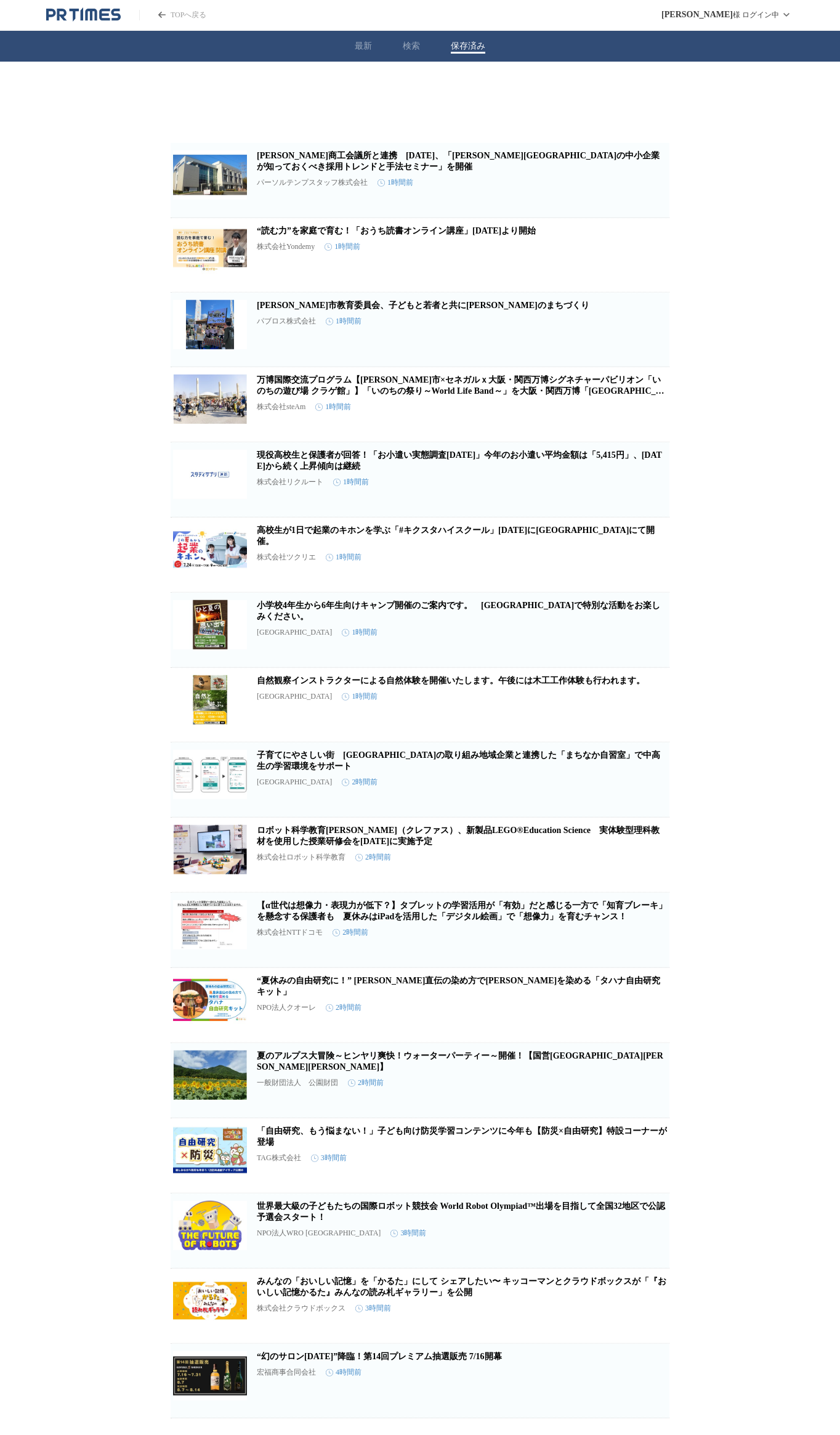 scroll, scrollTop: 0, scrollLeft: 0, axis: both 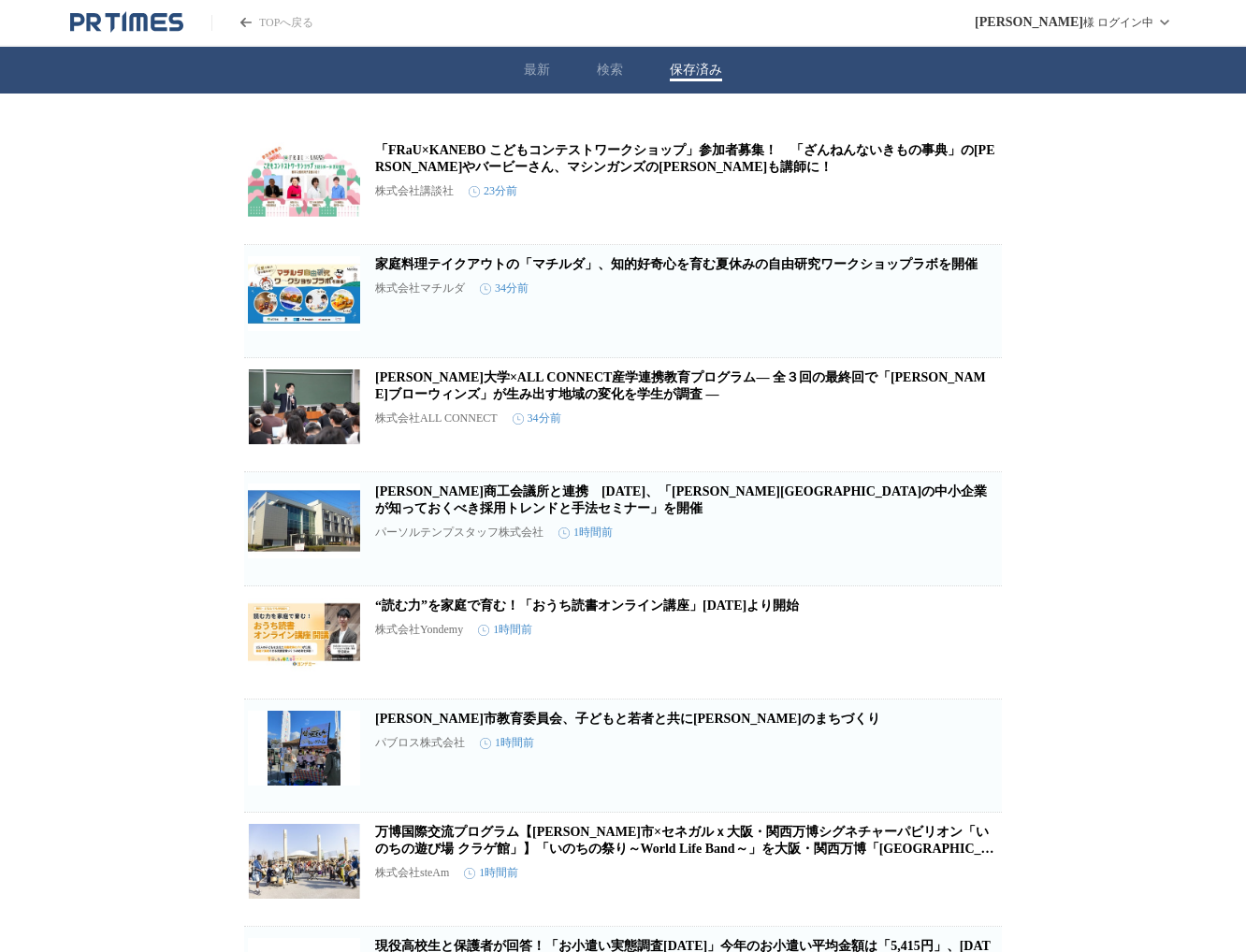 click on "TOPへ戻る" at bounding box center (262, 22) 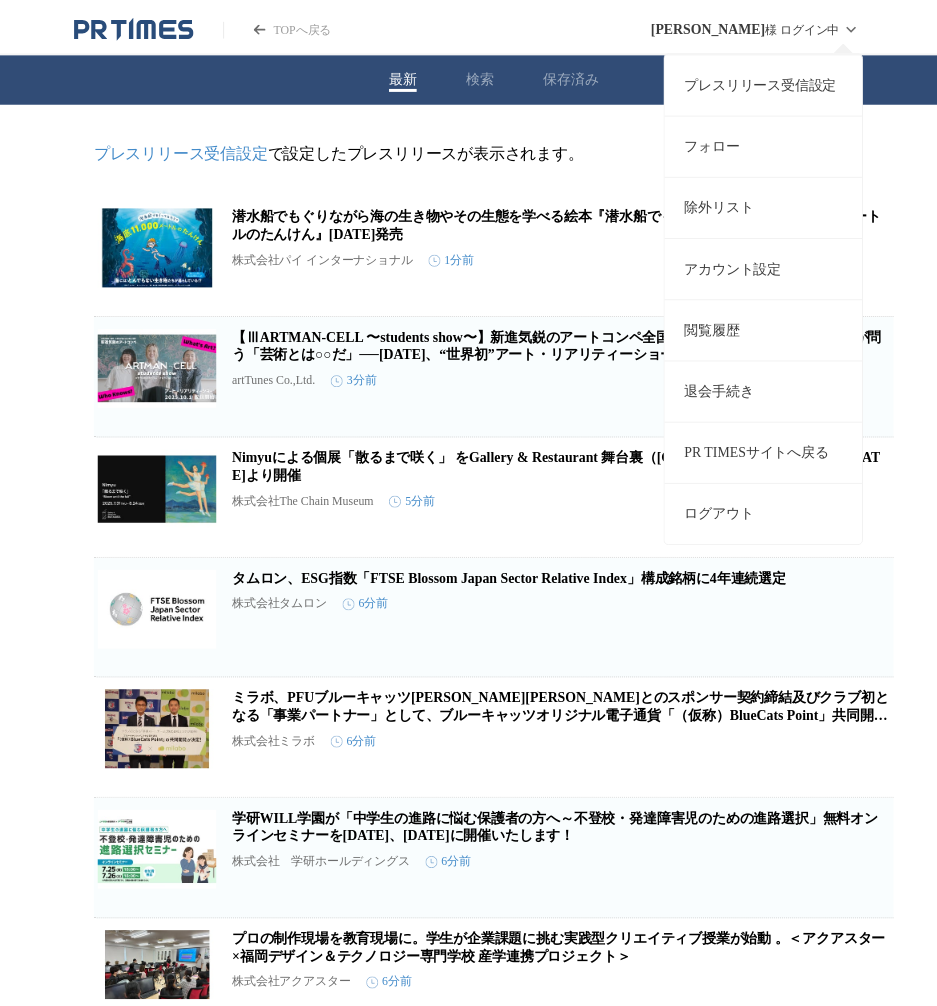 scroll, scrollTop: 0, scrollLeft: 0, axis: both 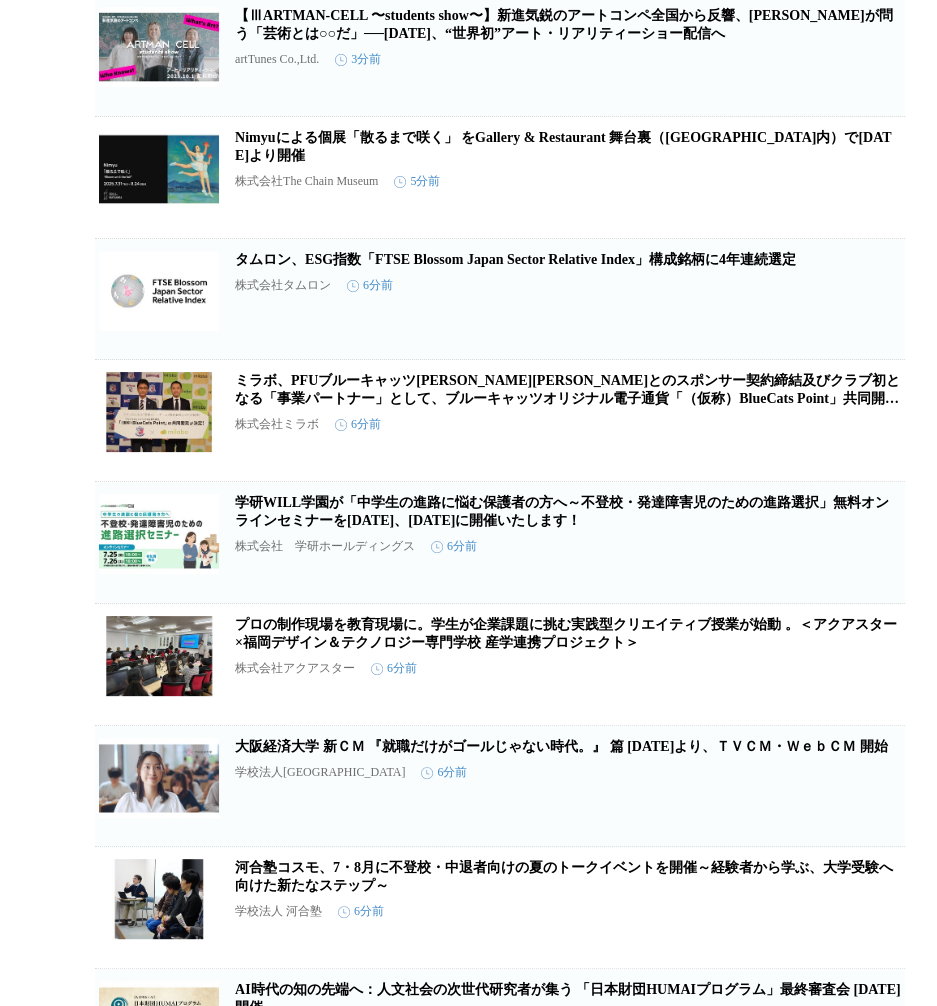 click 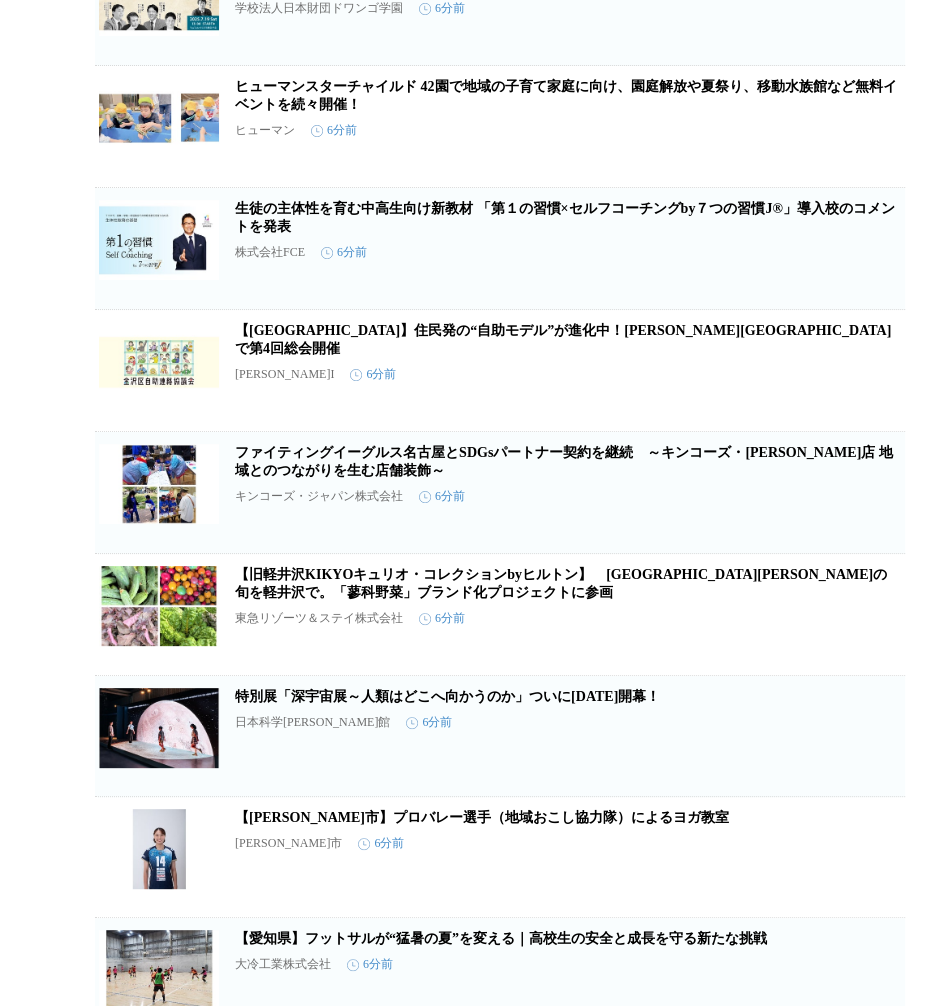 scroll, scrollTop: 1360, scrollLeft: 0, axis: vertical 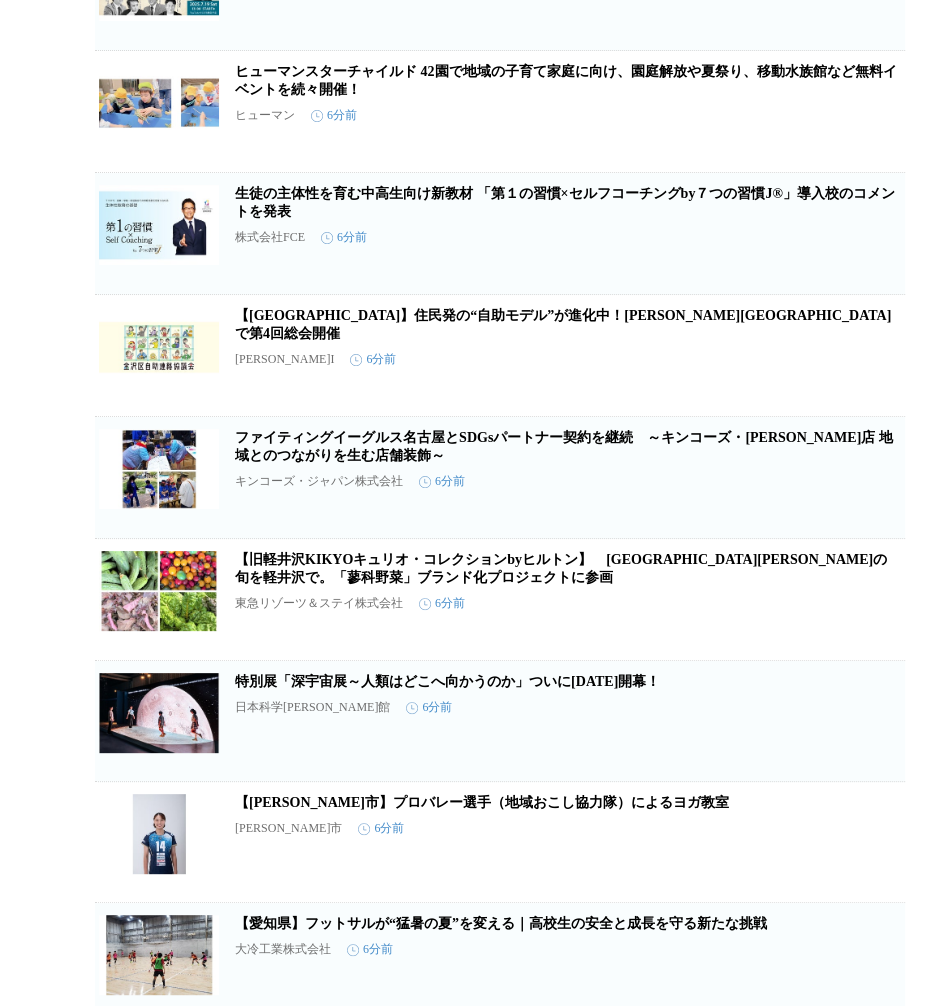 click 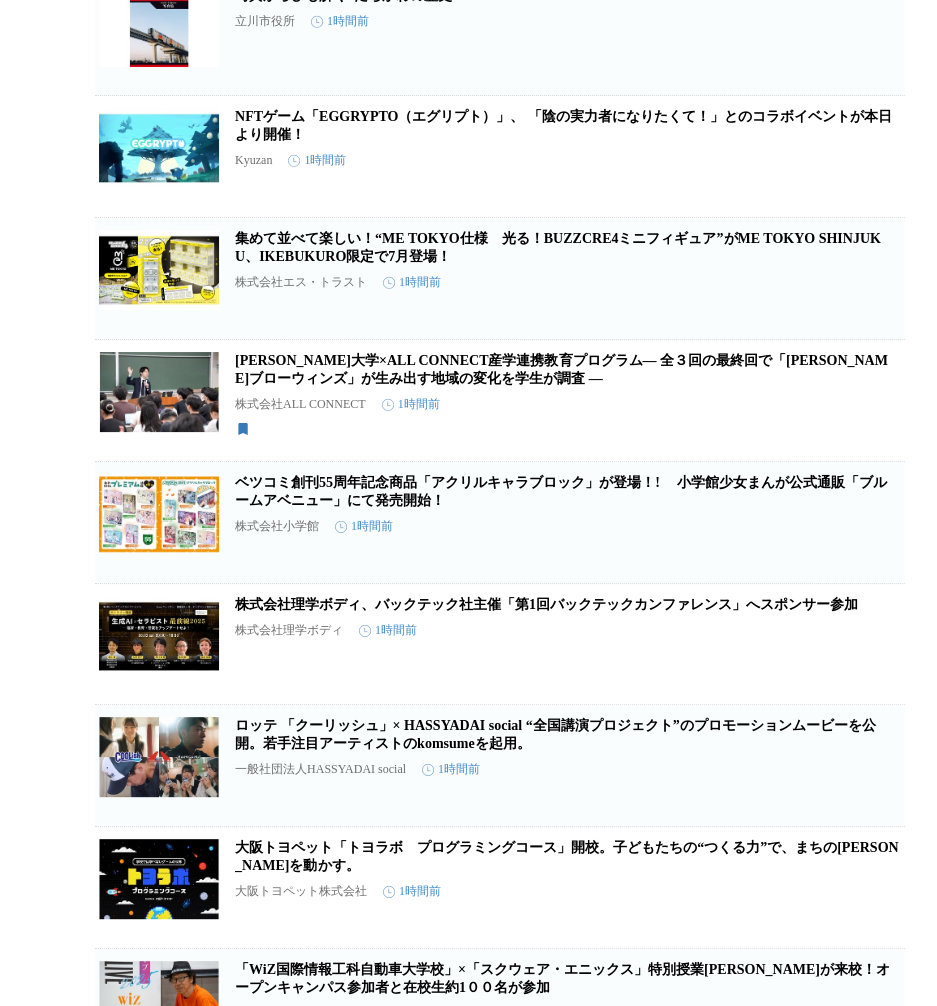 scroll, scrollTop: 8372, scrollLeft: 0, axis: vertical 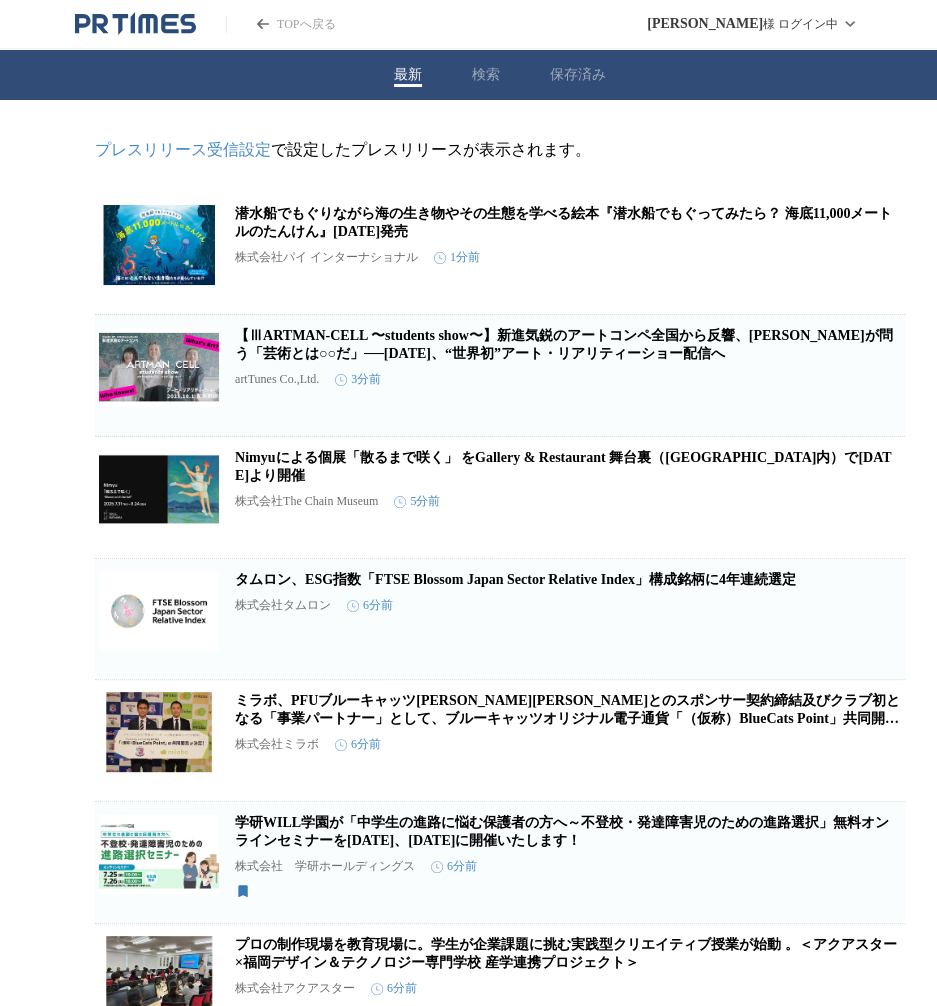 click 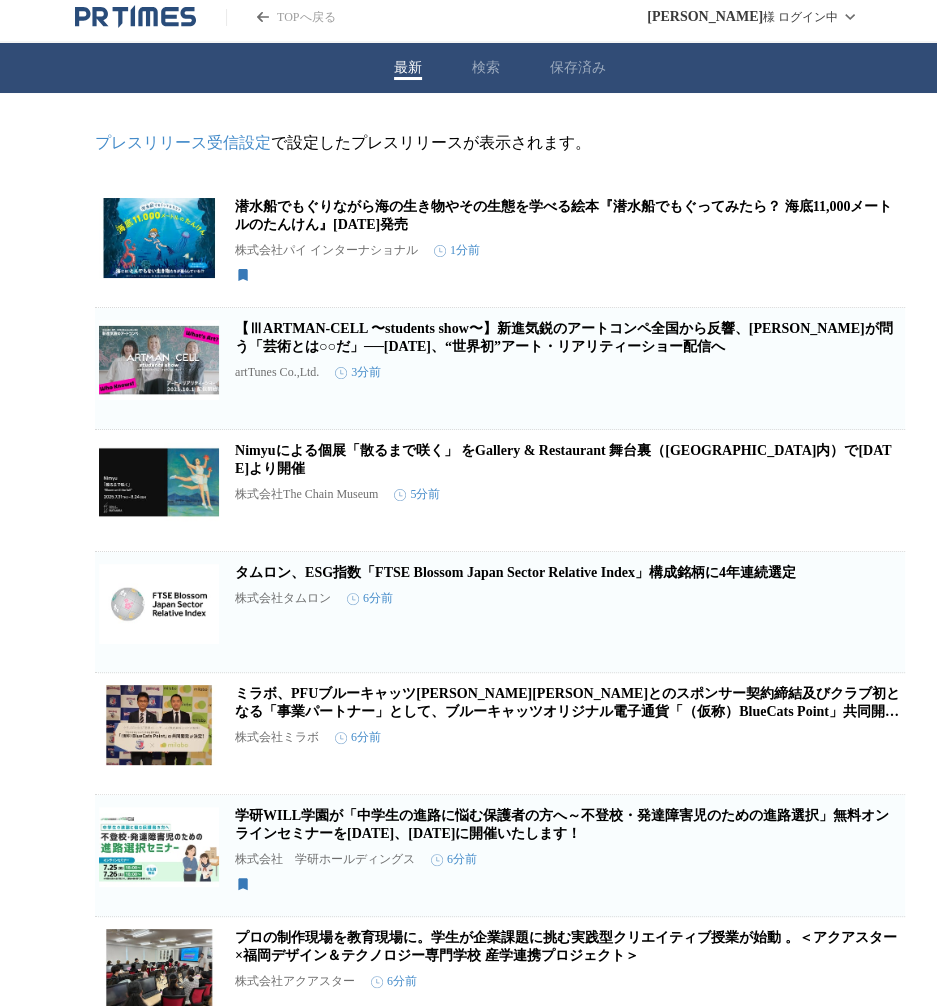 scroll, scrollTop: 0, scrollLeft: 0, axis: both 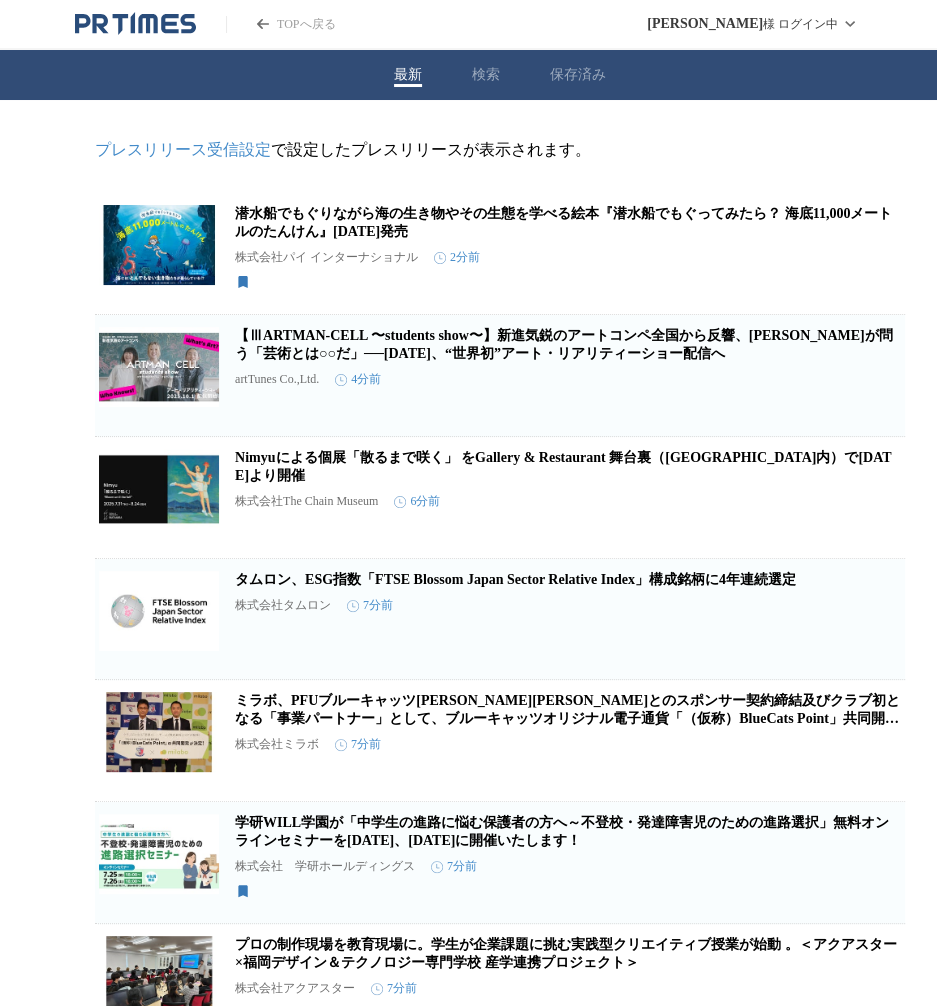 click on "保存済み" at bounding box center [578, 75] 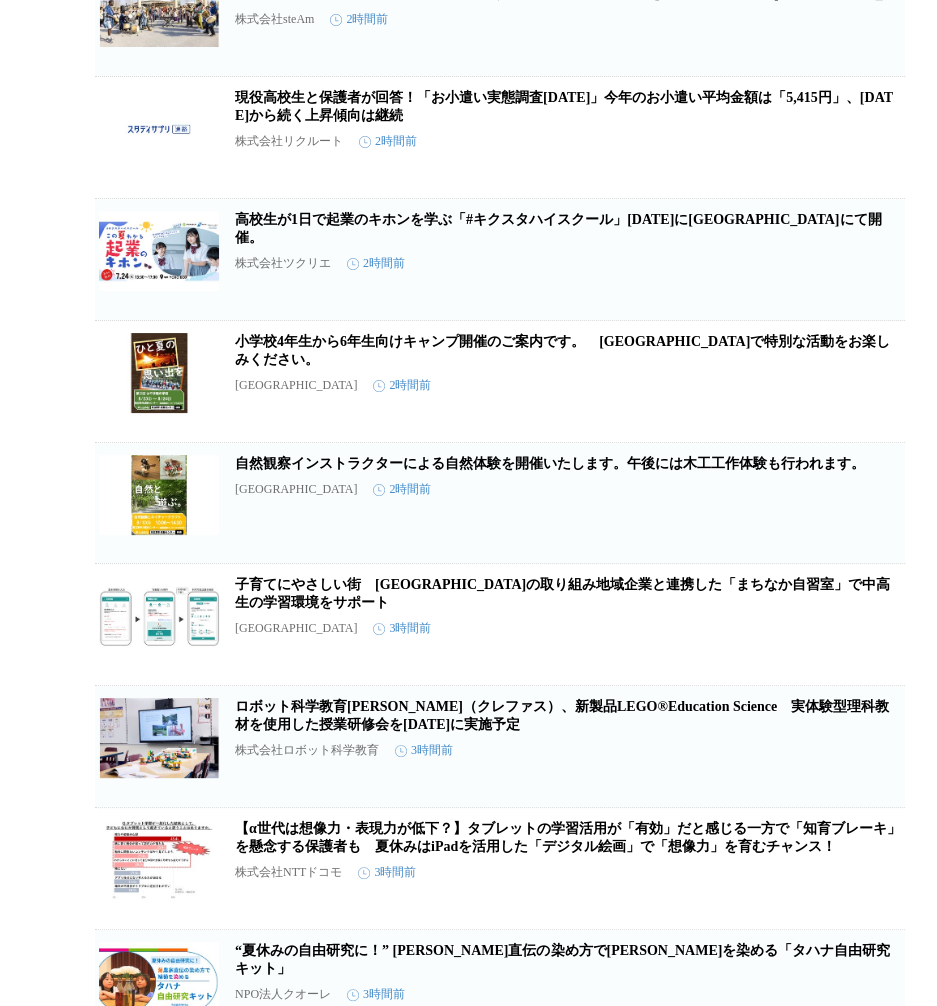 scroll, scrollTop: 1600, scrollLeft: 0, axis: vertical 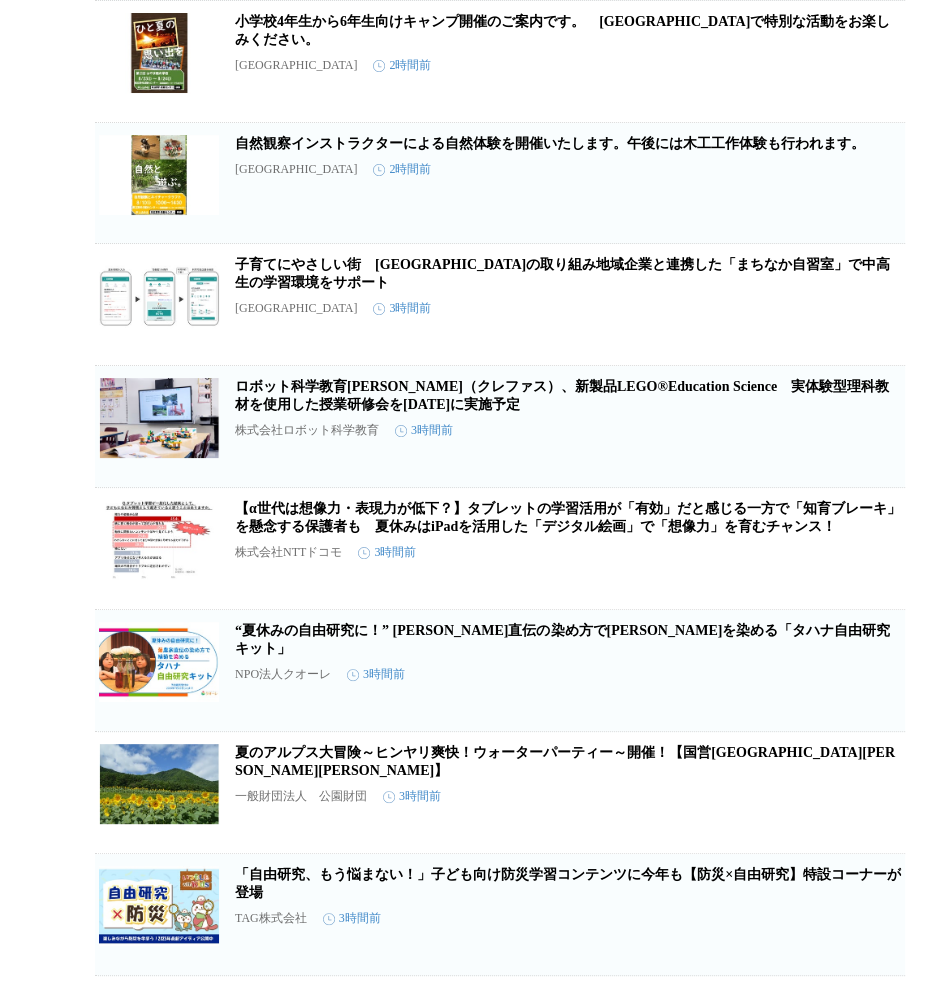 click on "子育てにやさしい街　[GEOGRAPHIC_DATA]の取り組み地域企業と連携した「まちなか自習室」で中高生の学習環境をサポート" at bounding box center [562, 273] 